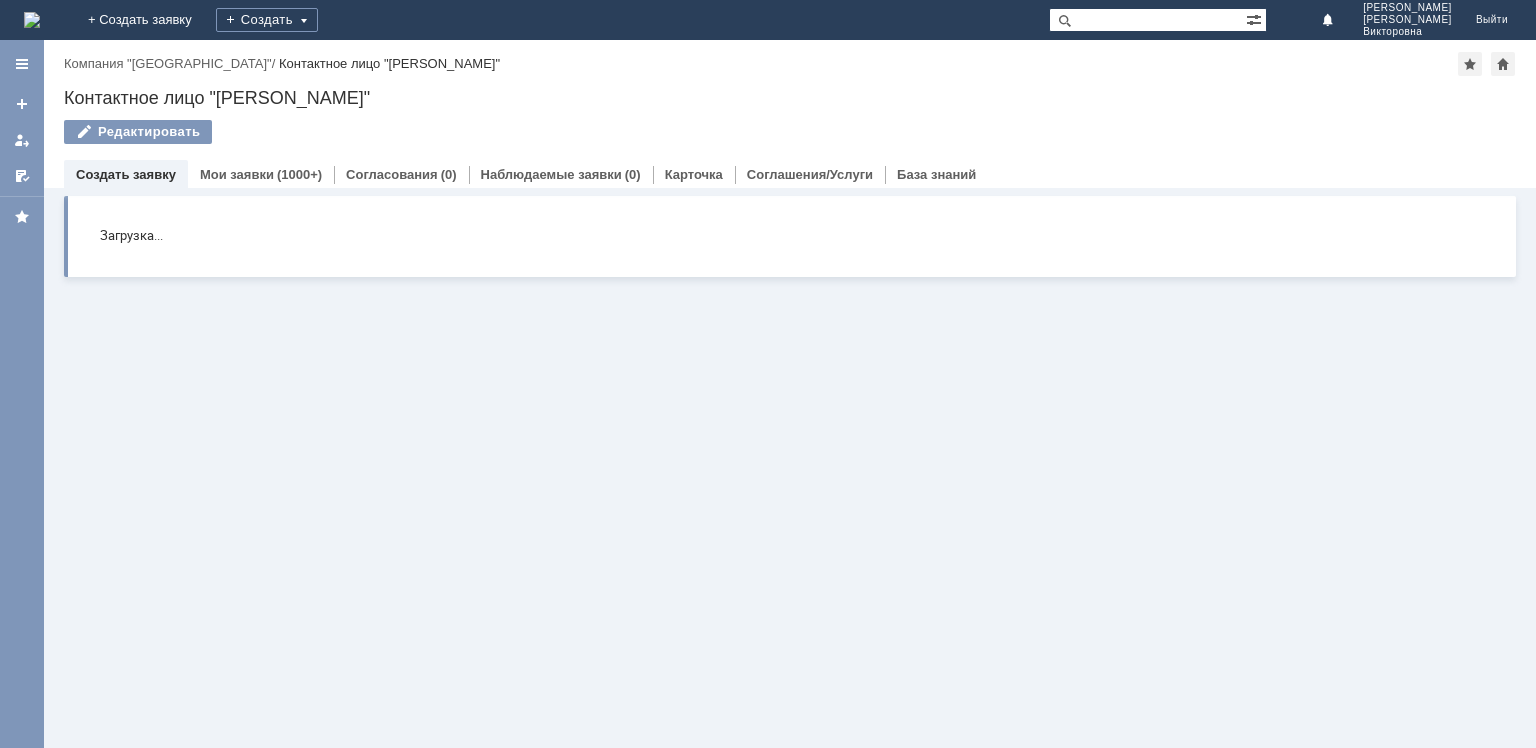 scroll, scrollTop: 0, scrollLeft: 0, axis: both 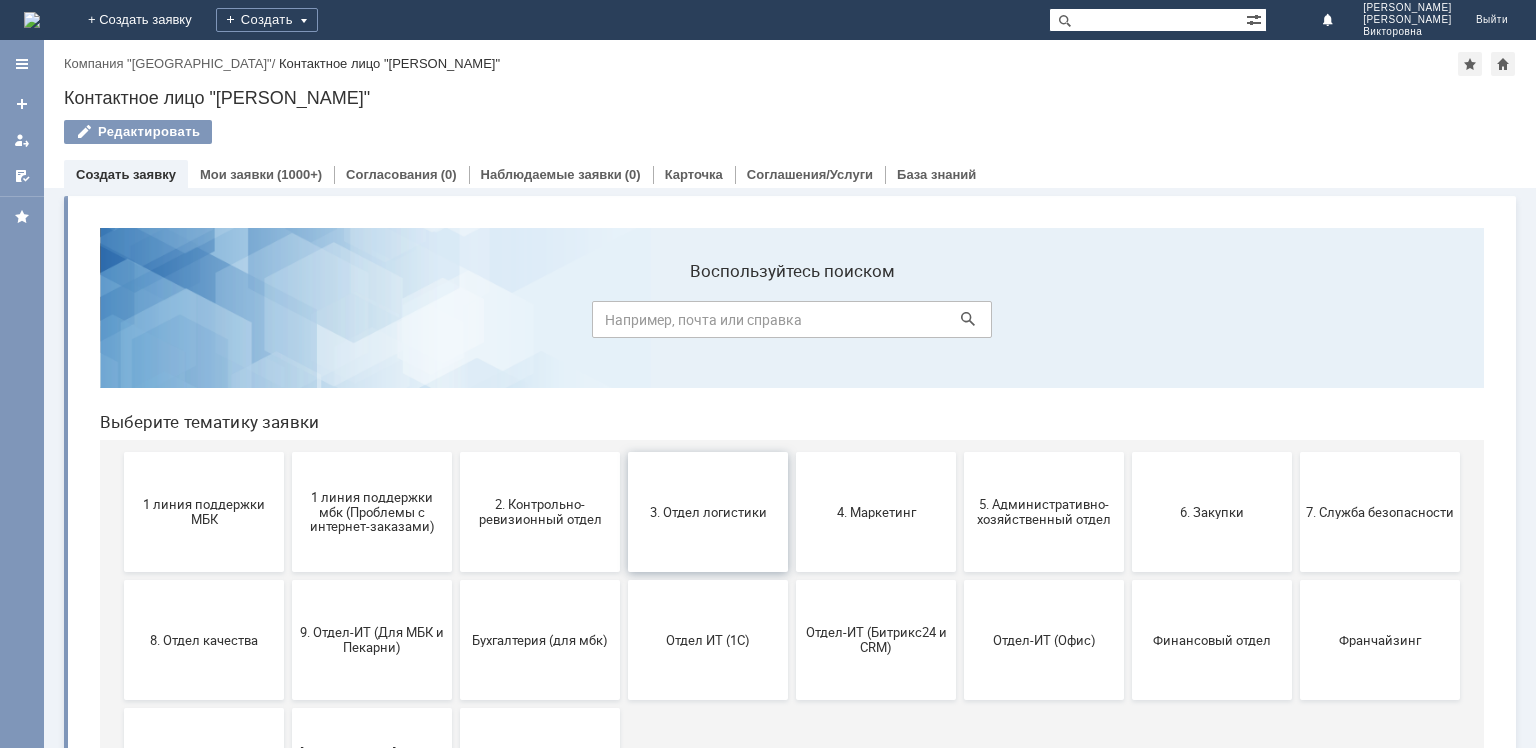 click on "3. Отдел логистики" at bounding box center [708, 512] 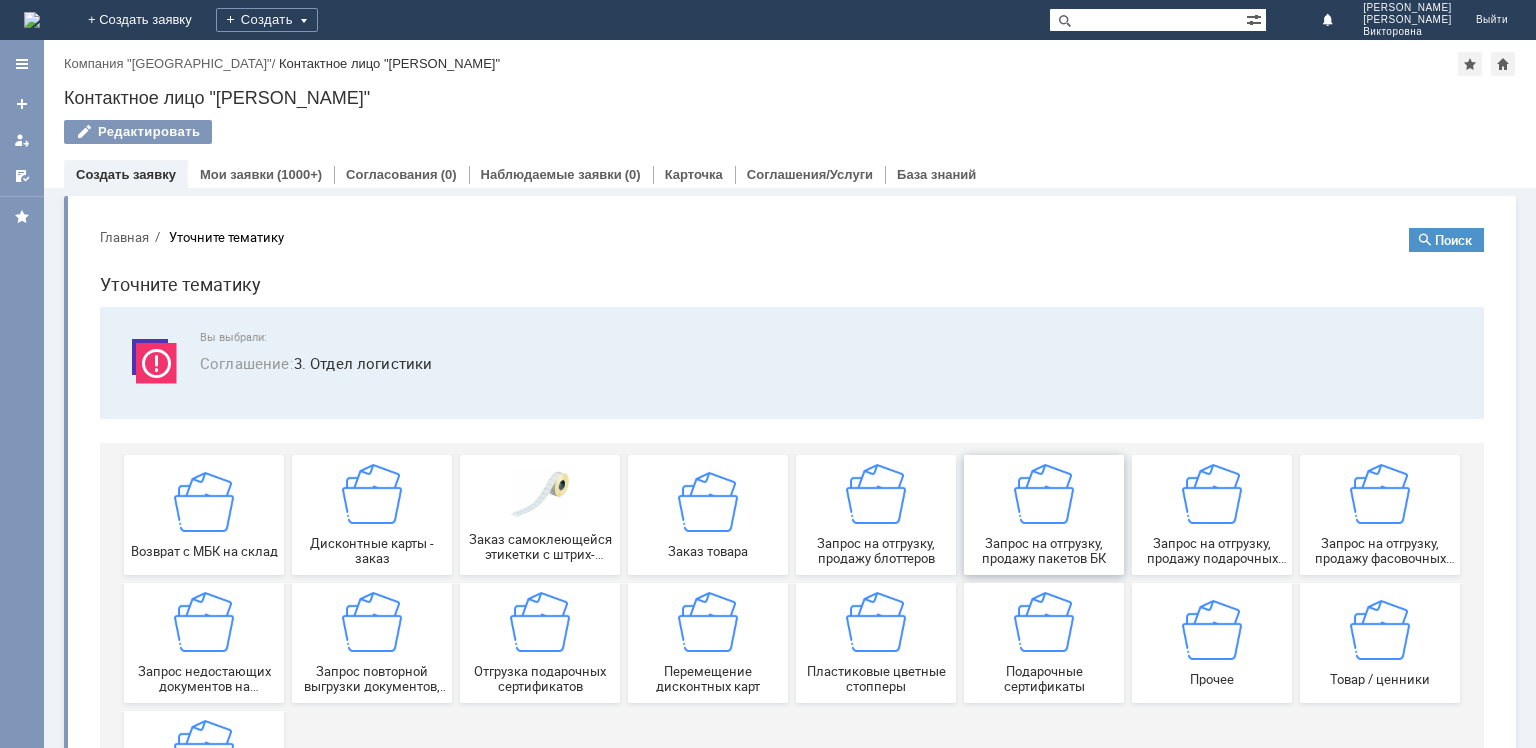 click at bounding box center (1044, 494) 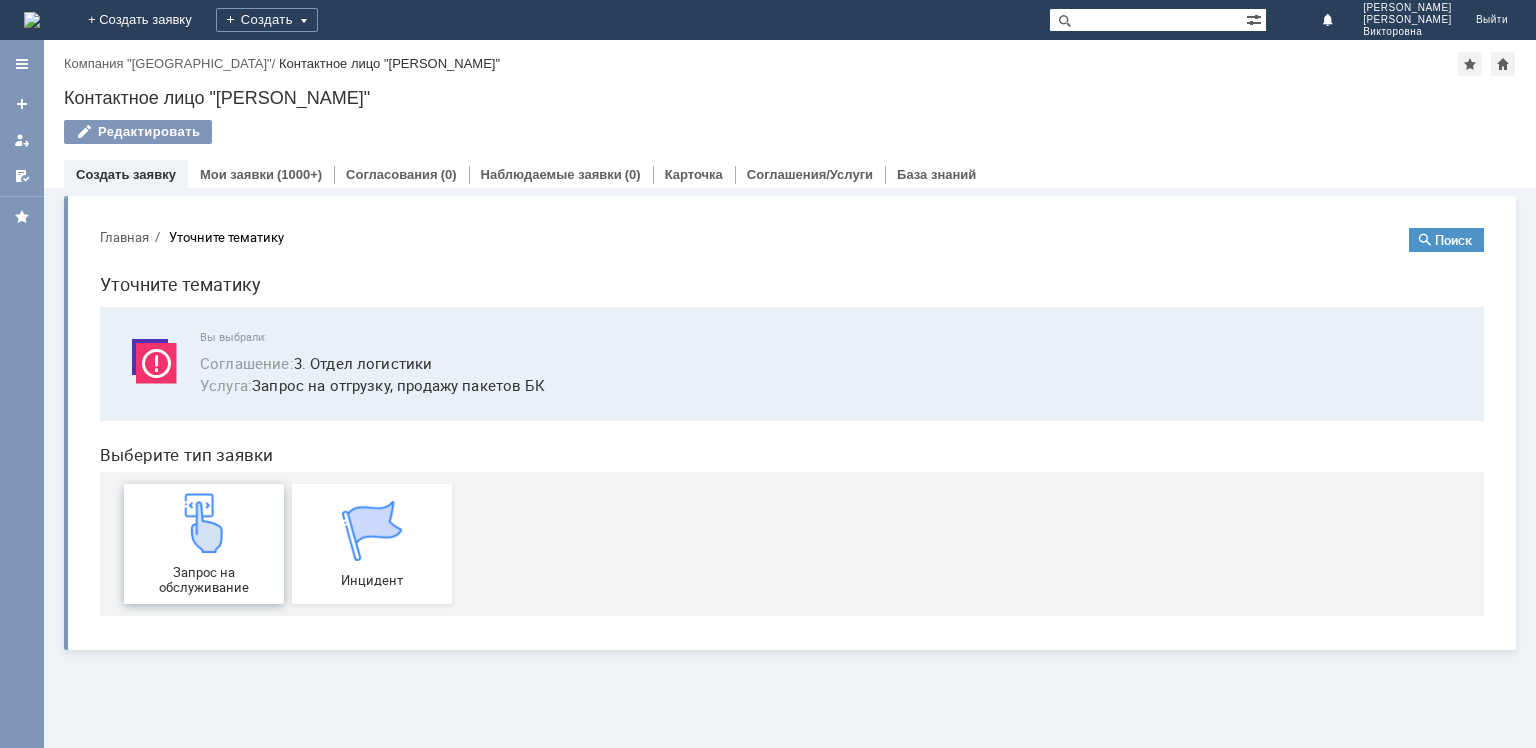 click on "Запрос на обслуживание" at bounding box center (204, 580) 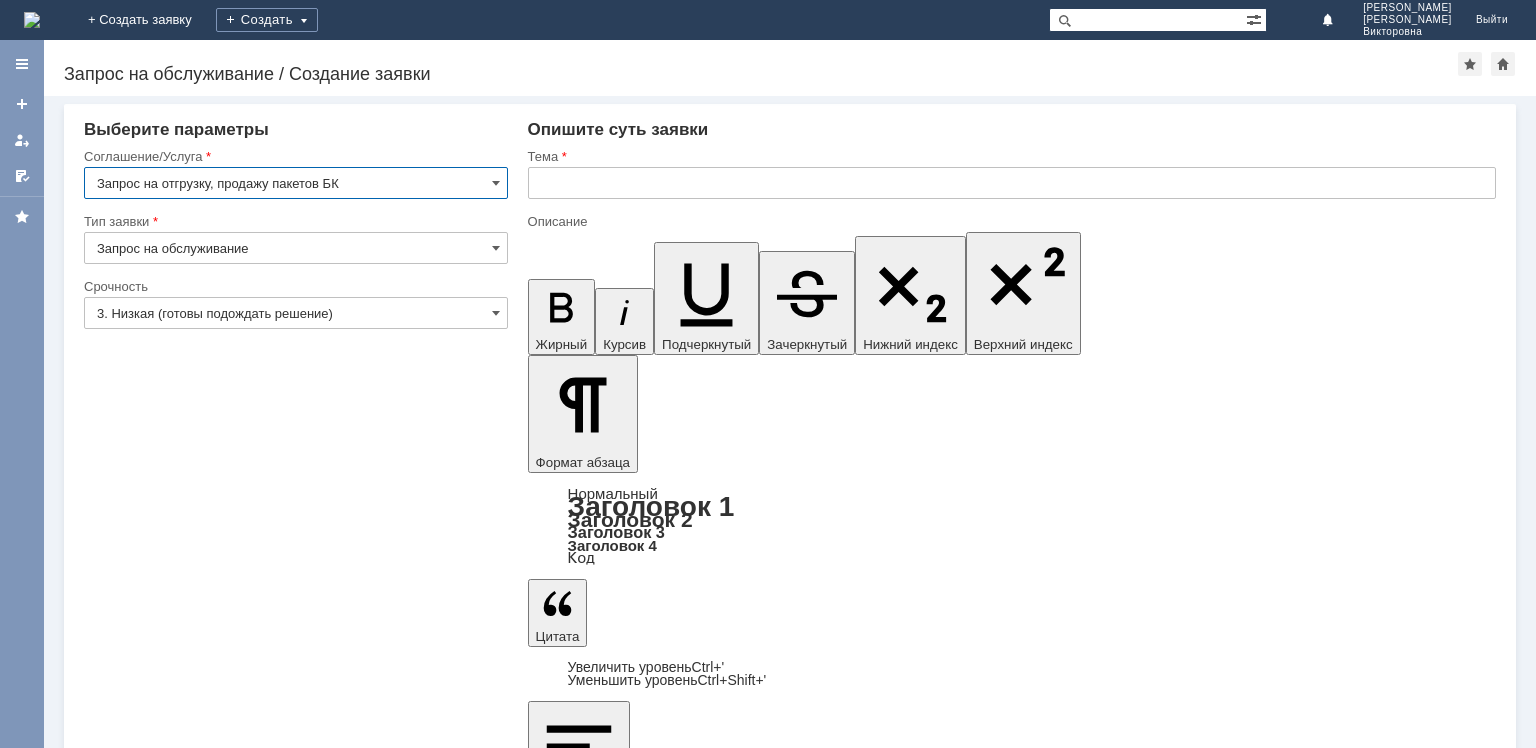 scroll, scrollTop: 0, scrollLeft: 0, axis: both 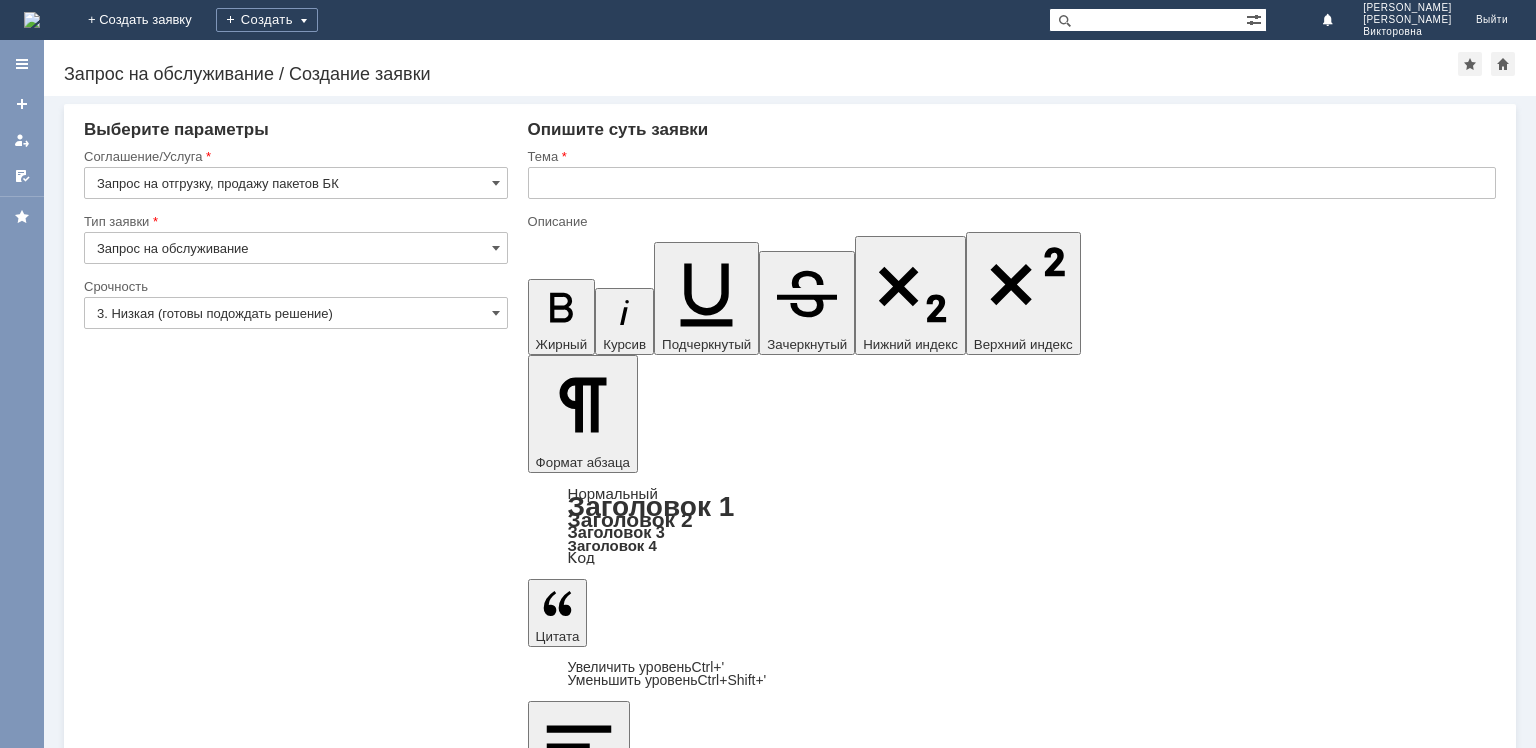 type 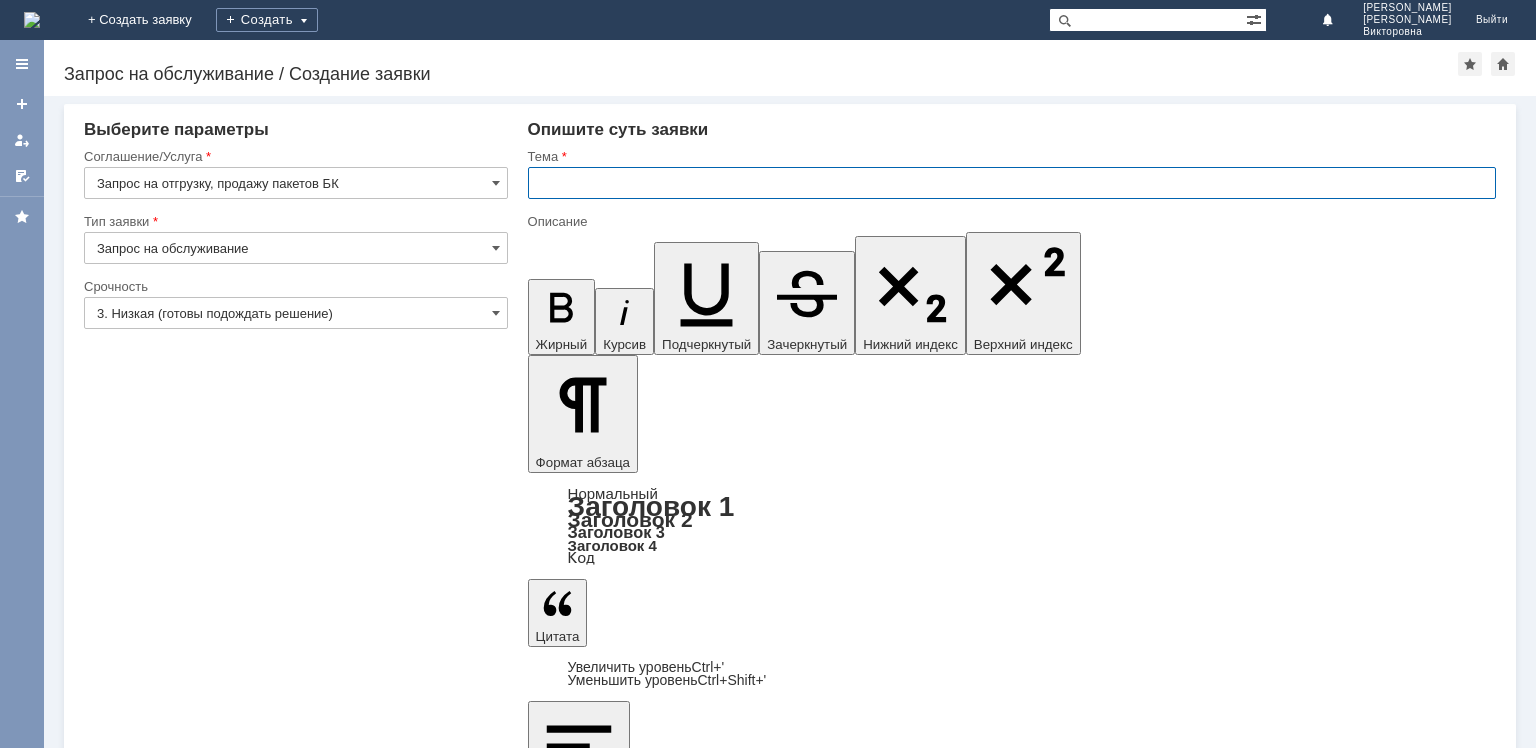 click at bounding box center [1012, 183] 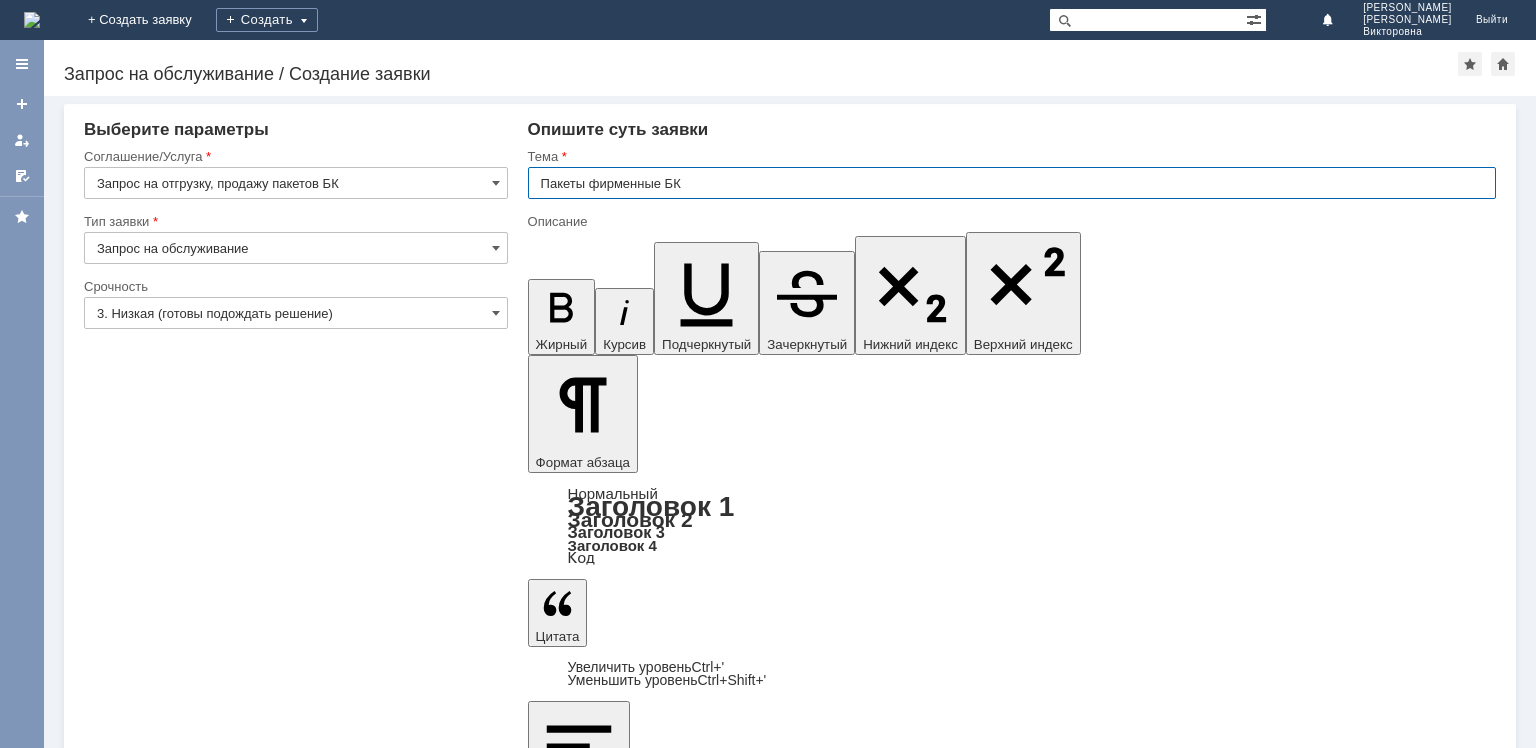 type on "Пакеты фирменные БК" 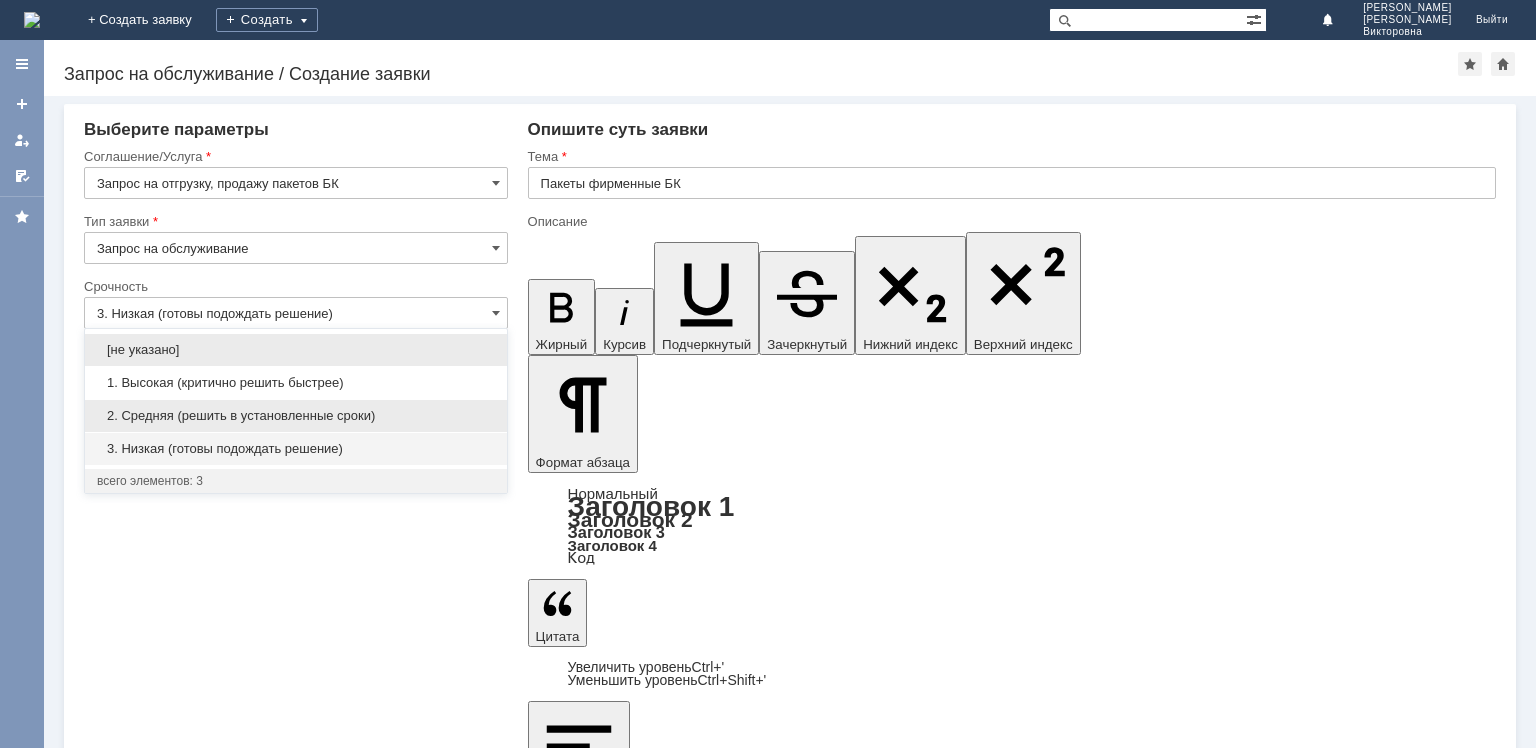 click on "2. Средняя (решить в установленные сроки)" at bounding box center [296, 416] 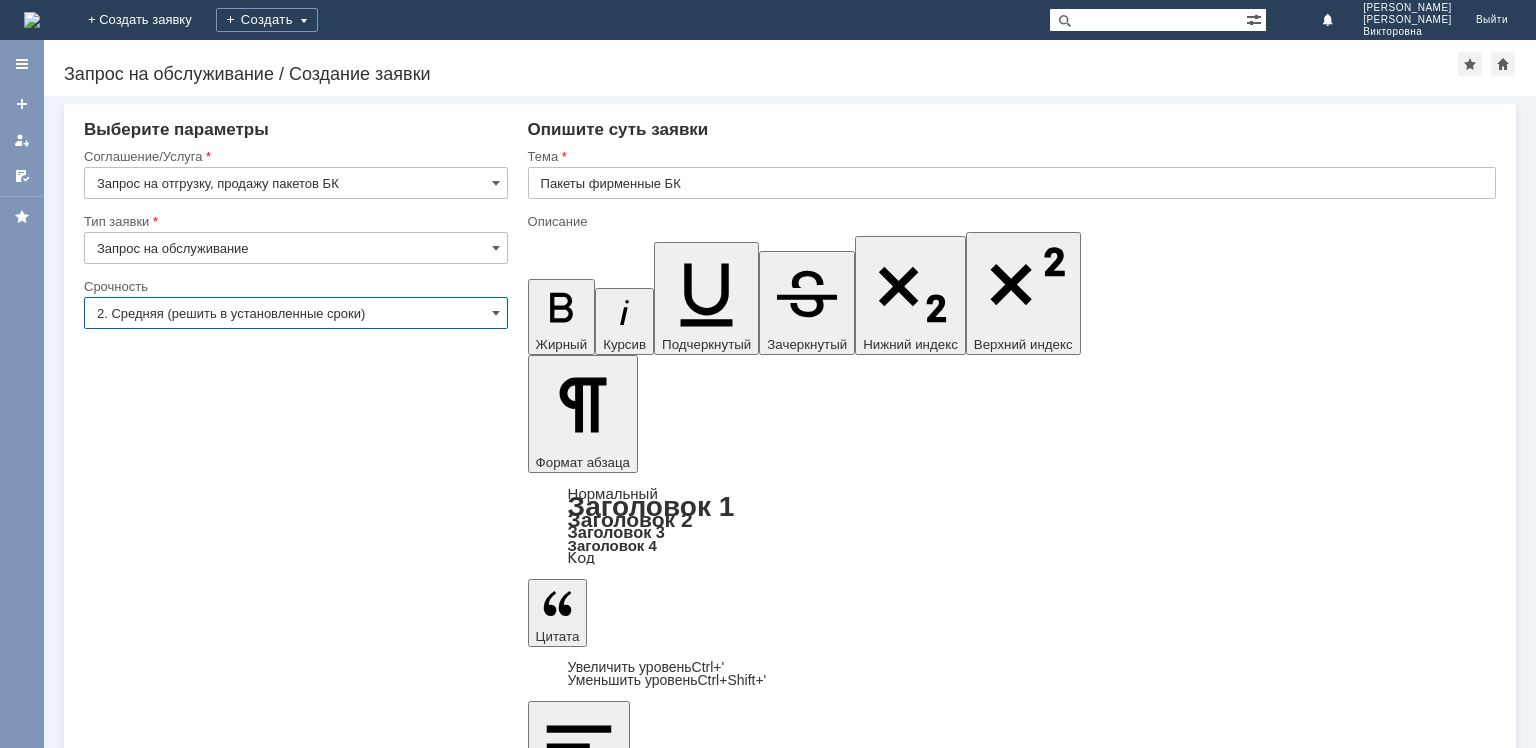 type on "2. Средняя (решить в установленные сроки)" 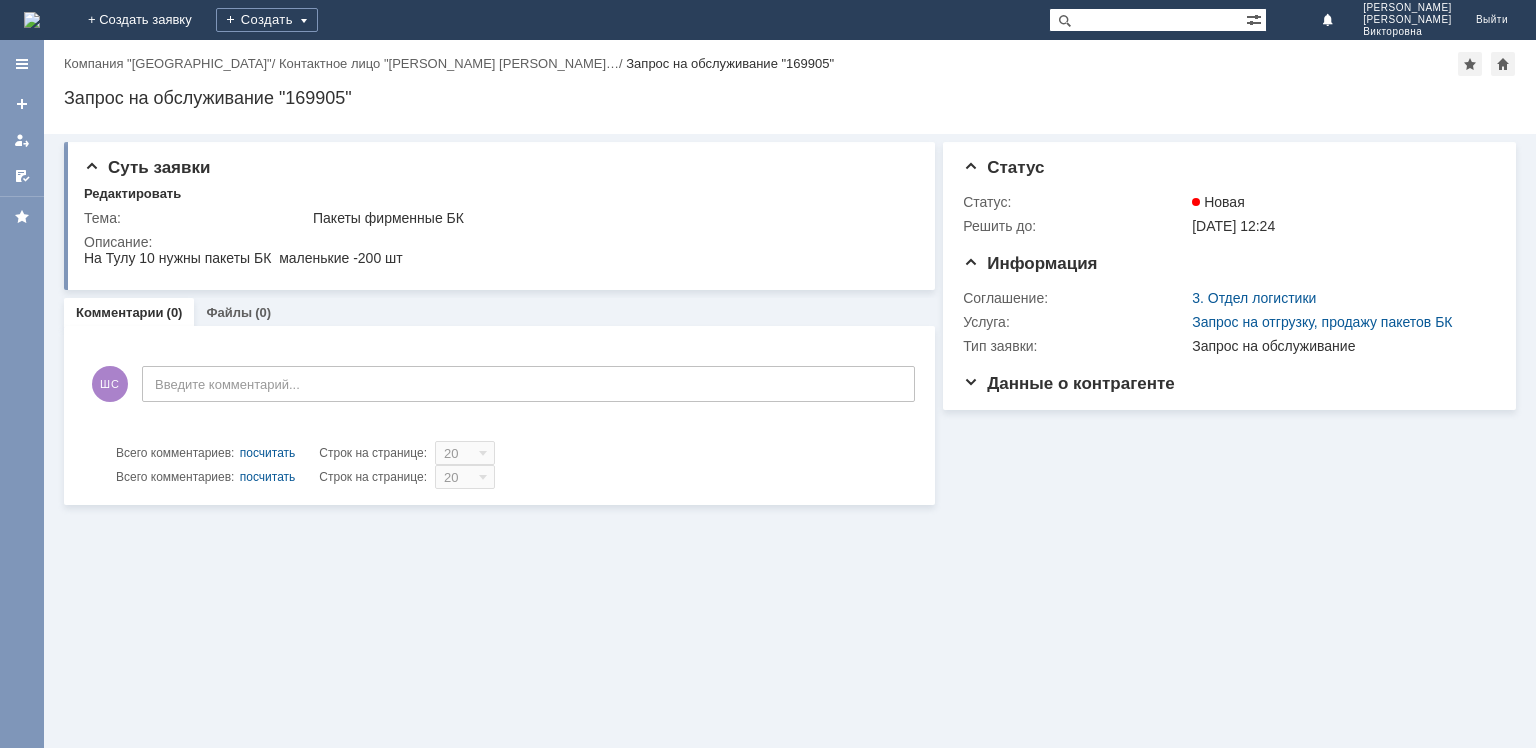 scroll, scrollTop: 0, scrollLeft: 0, axis: both 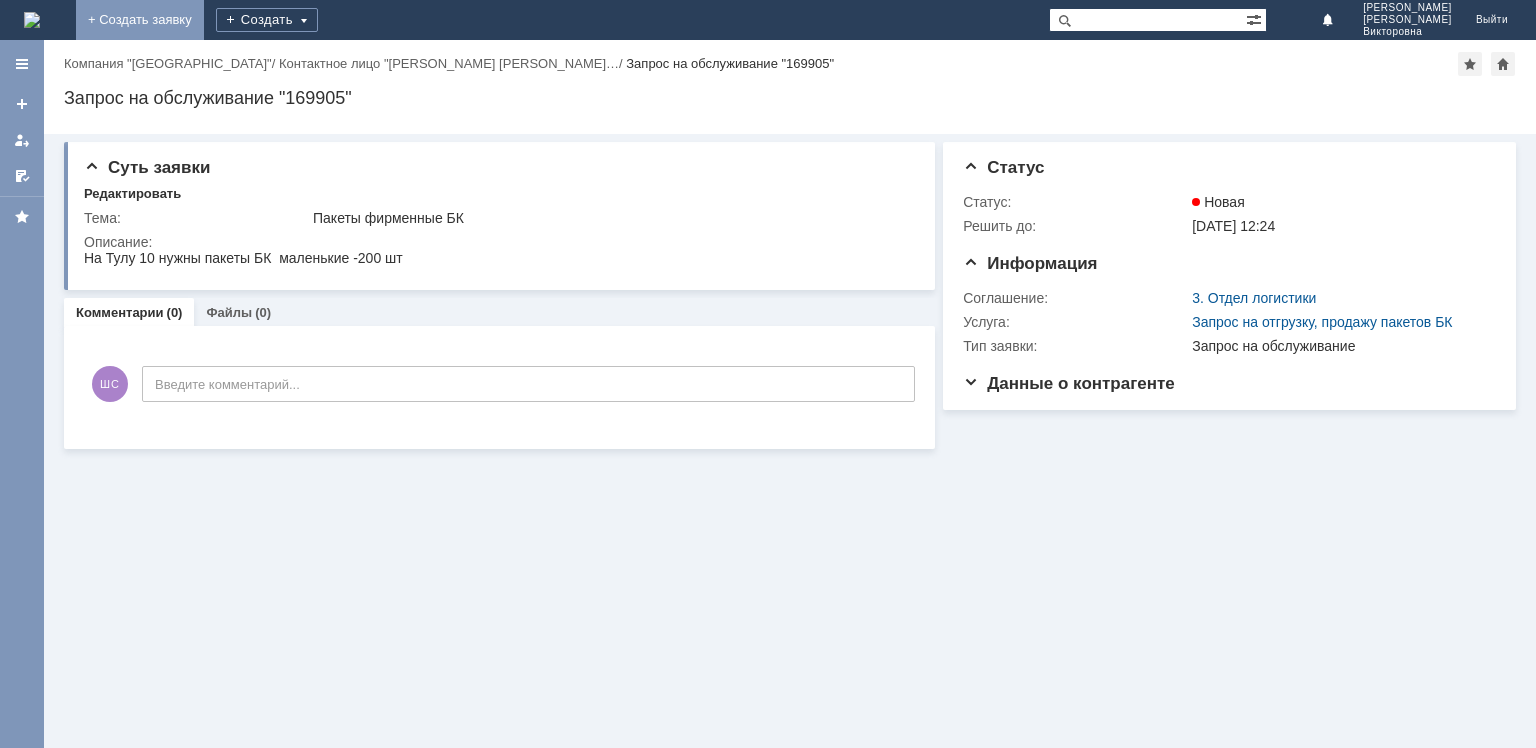 click on "+ Создать заявку" at bounding box center (140, 20) 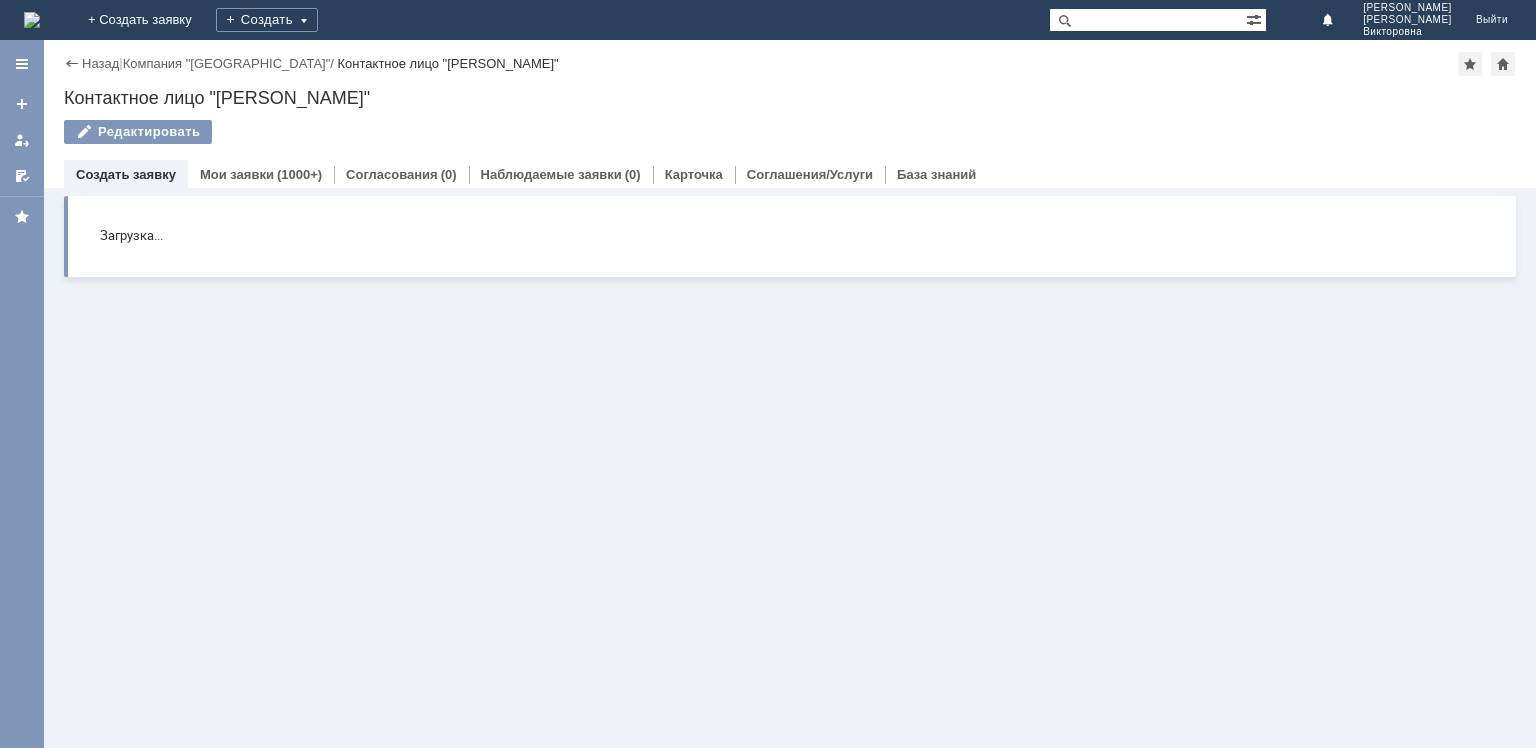 scroll, scrollTop: 0, scrollLeft: 0, axis: both 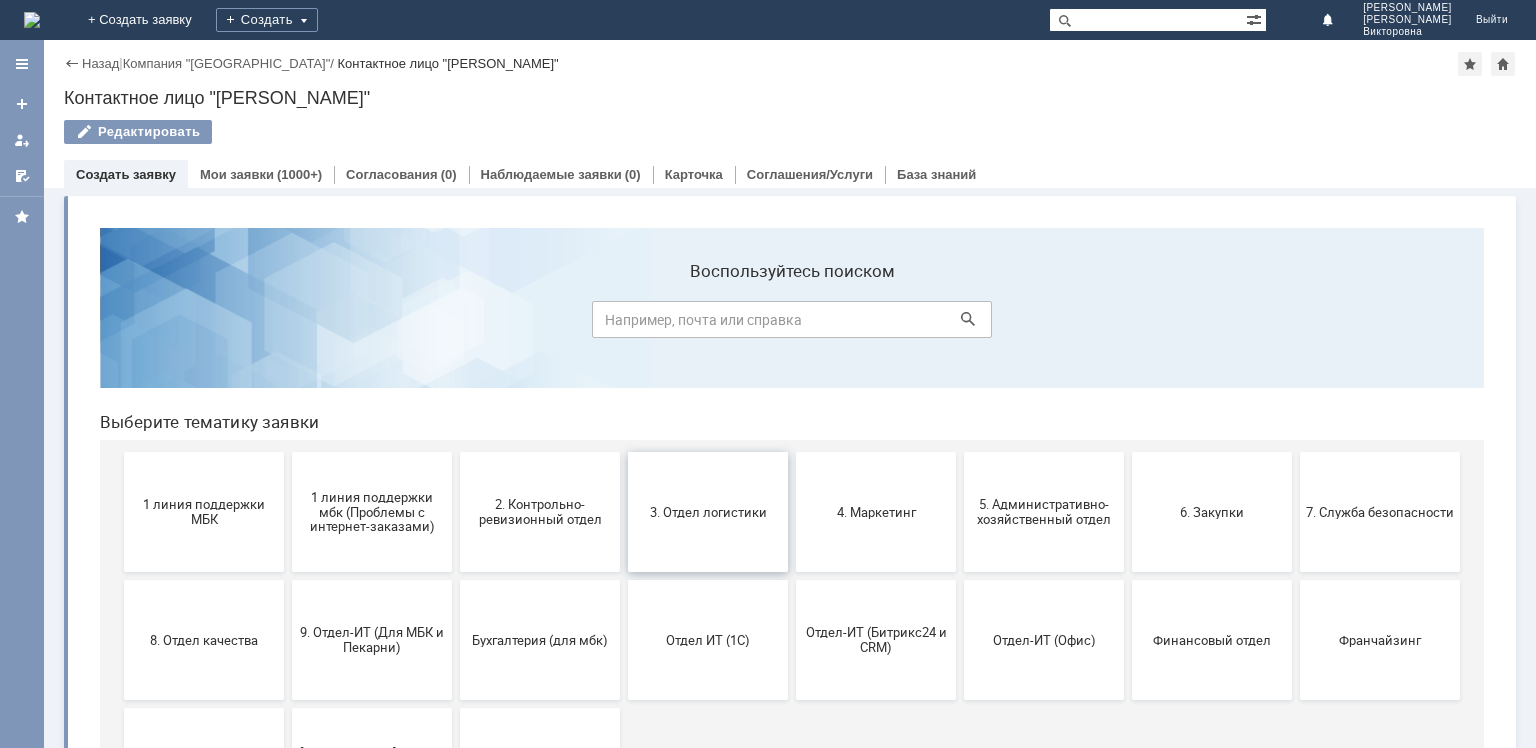 click on "3. Отдел логистики" at bounding box center [708, 512] 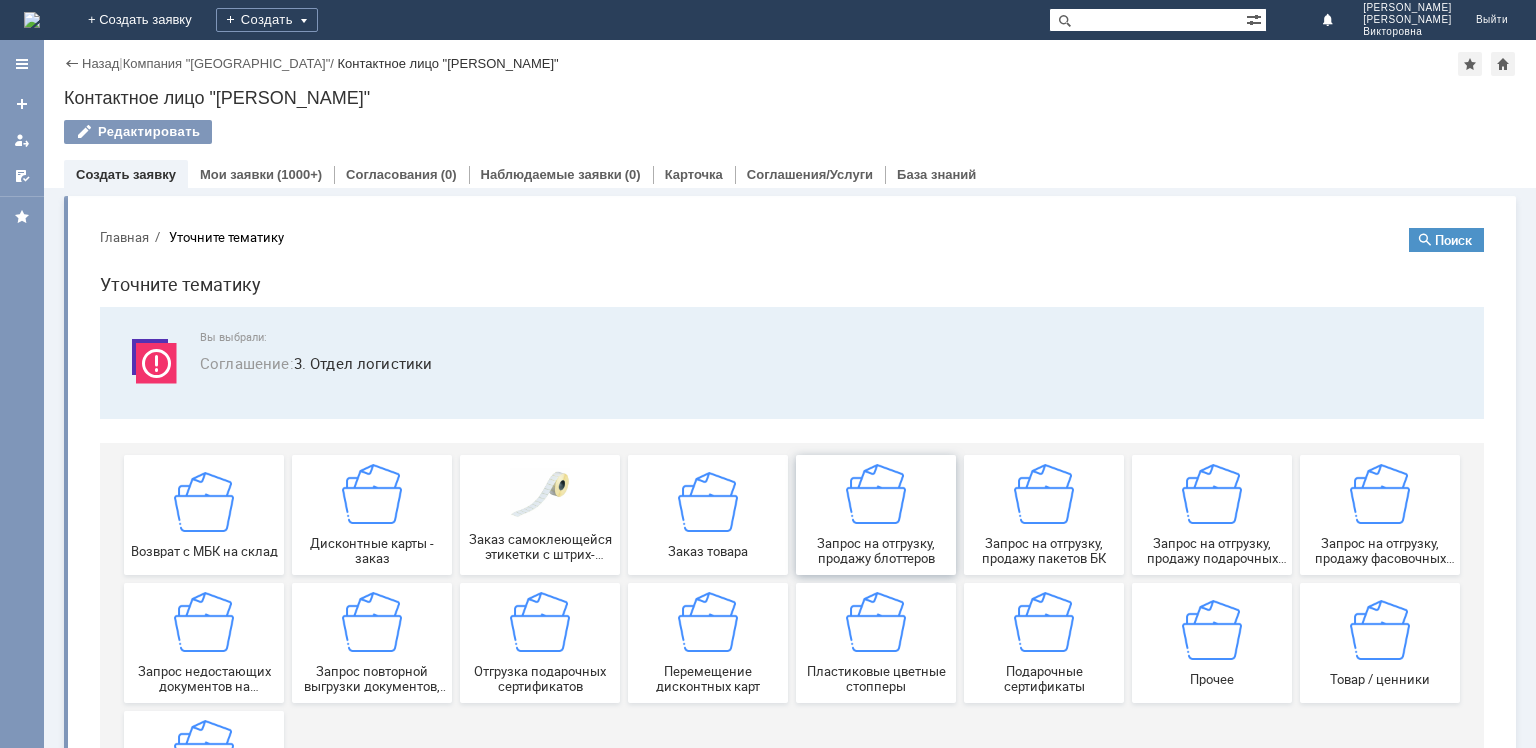 click at bounding box center [876, 494] 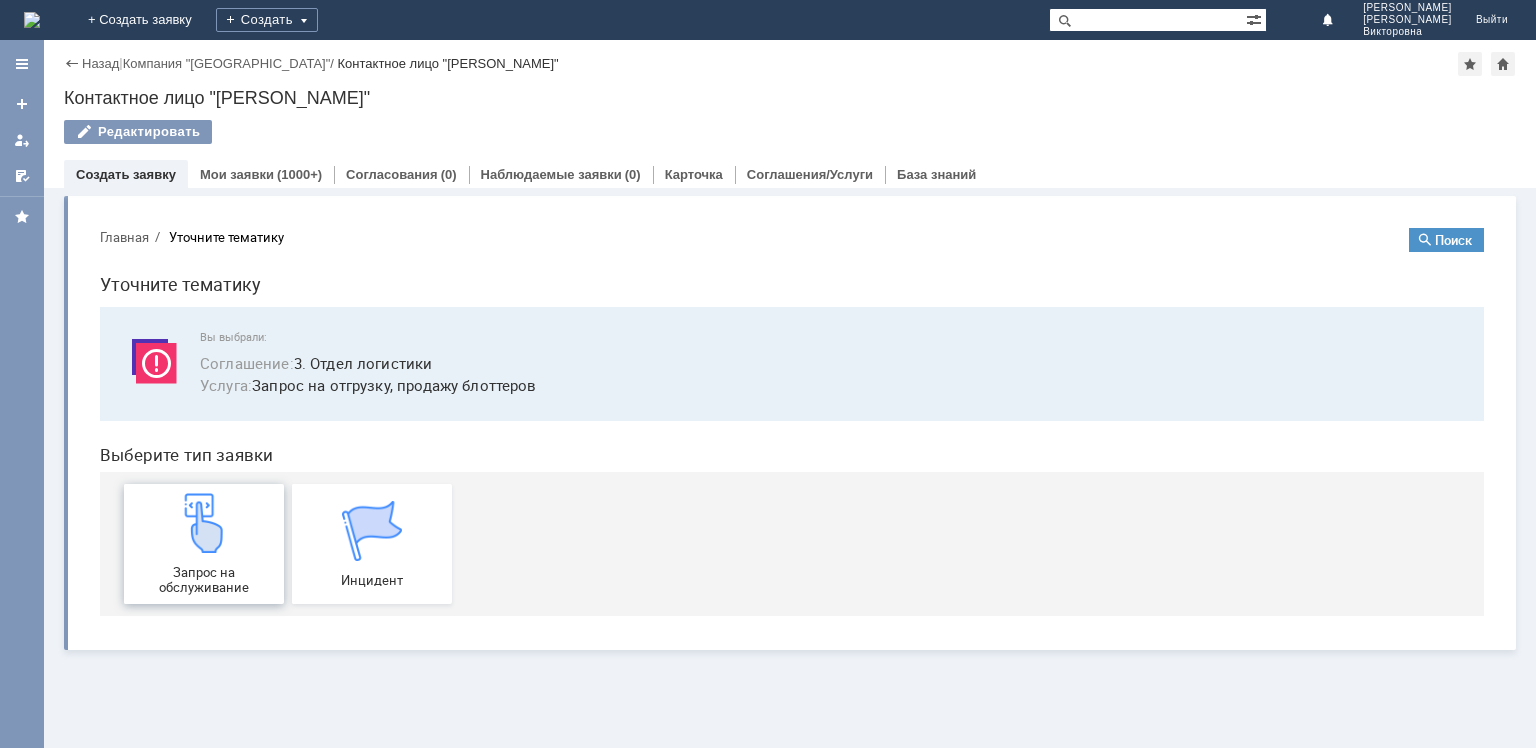 click on "Запрос на обслуживание" at bounding box center [204, 544] 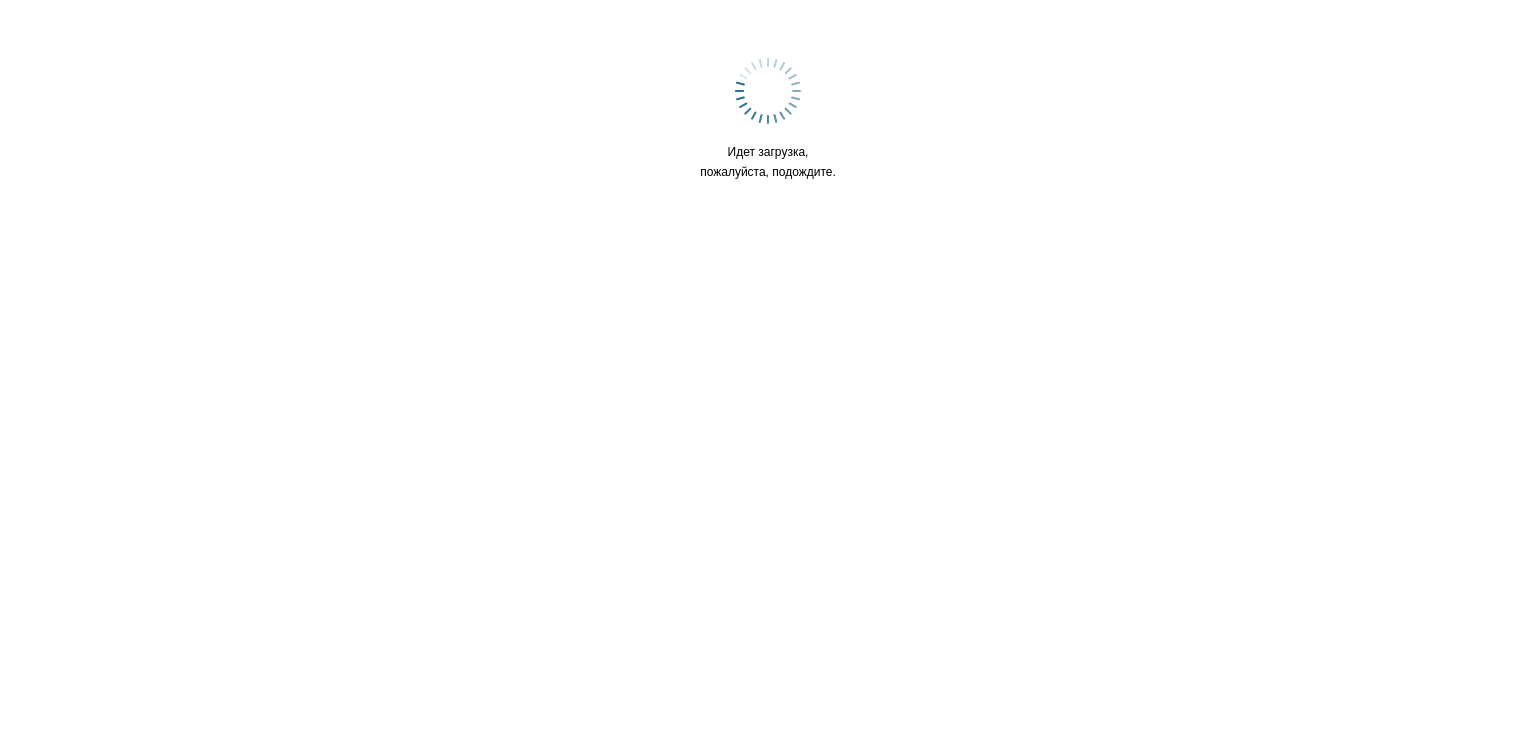scroll, scrollTop: 0, scrollLeft: 0, axis: both 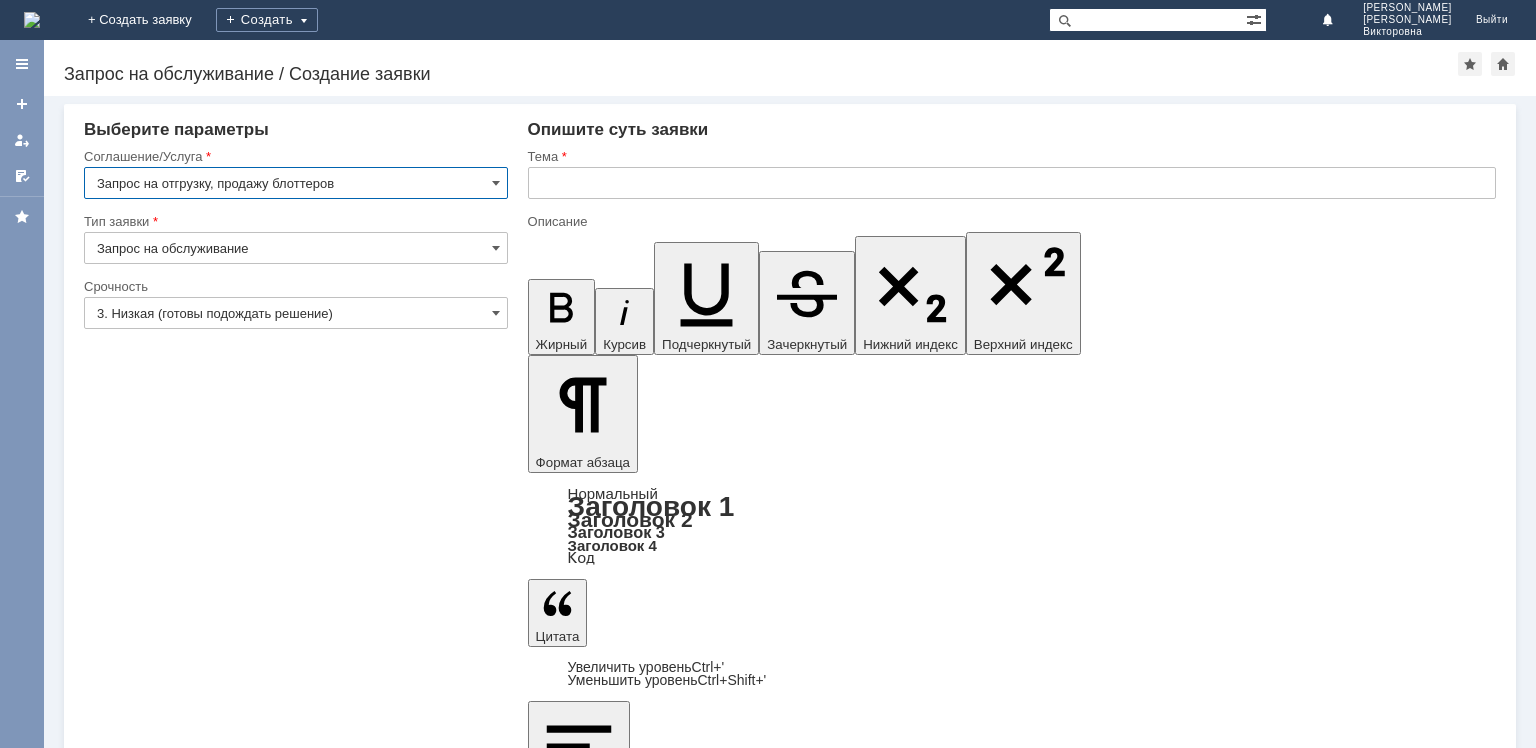 click at bounding box center (690, 5943) 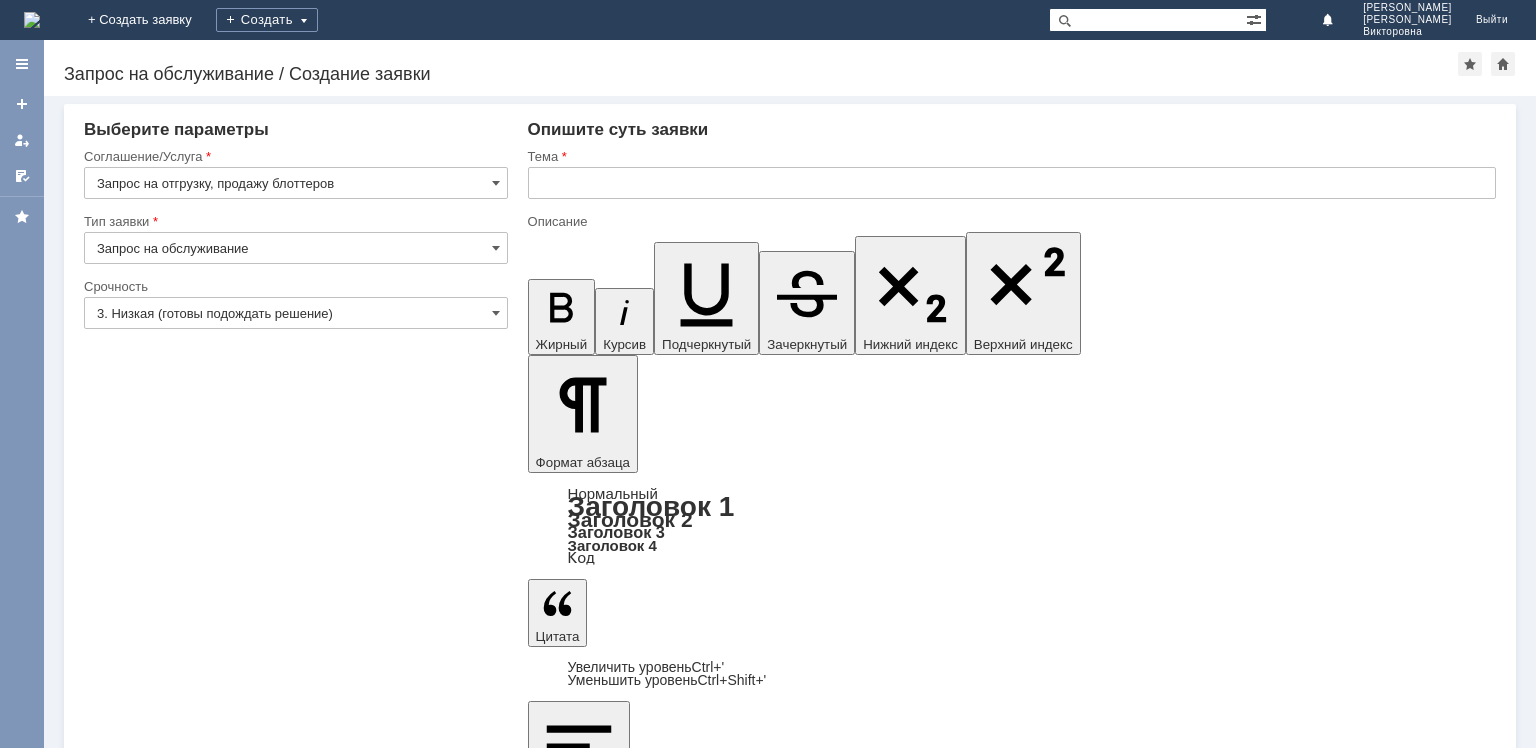 type 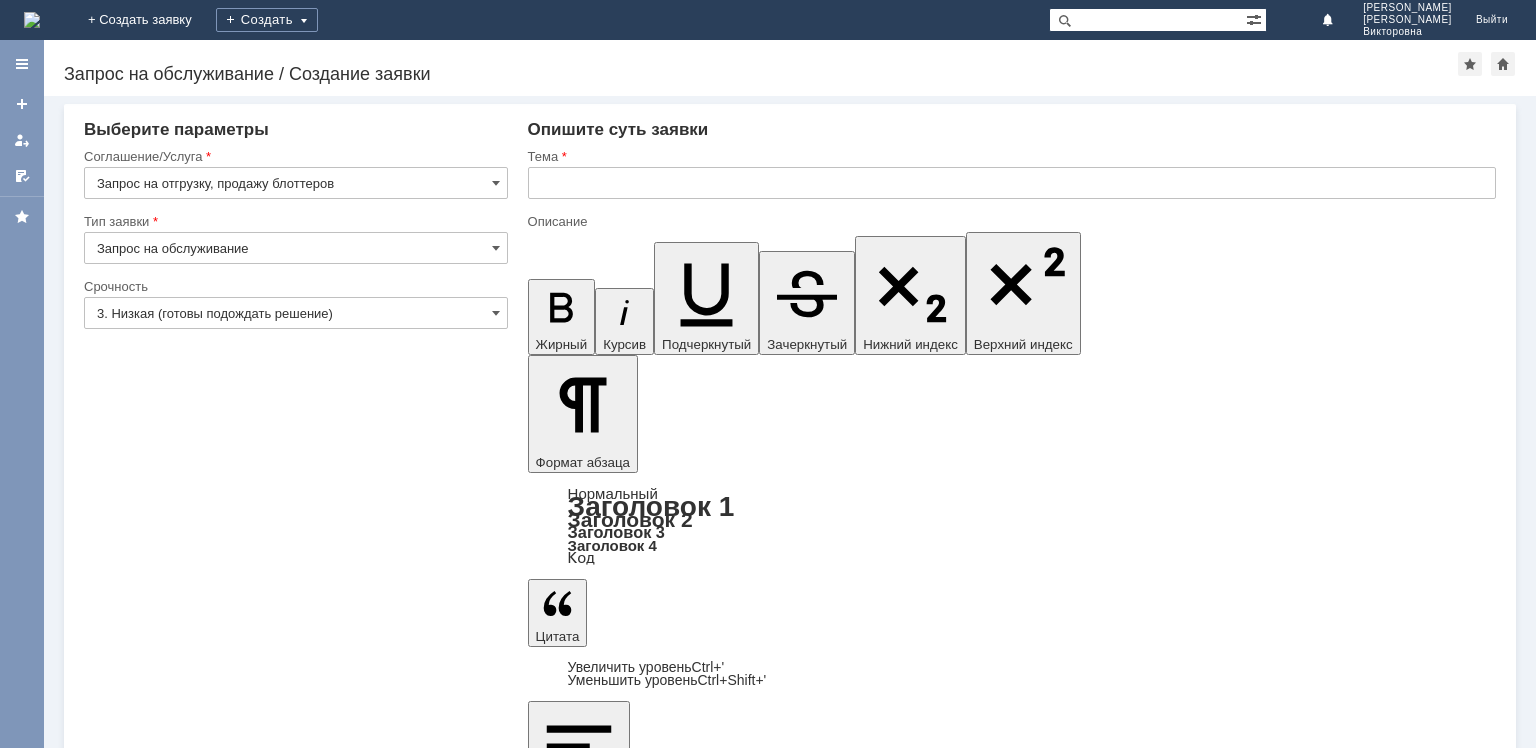 click at bounding box center (1012, 183) 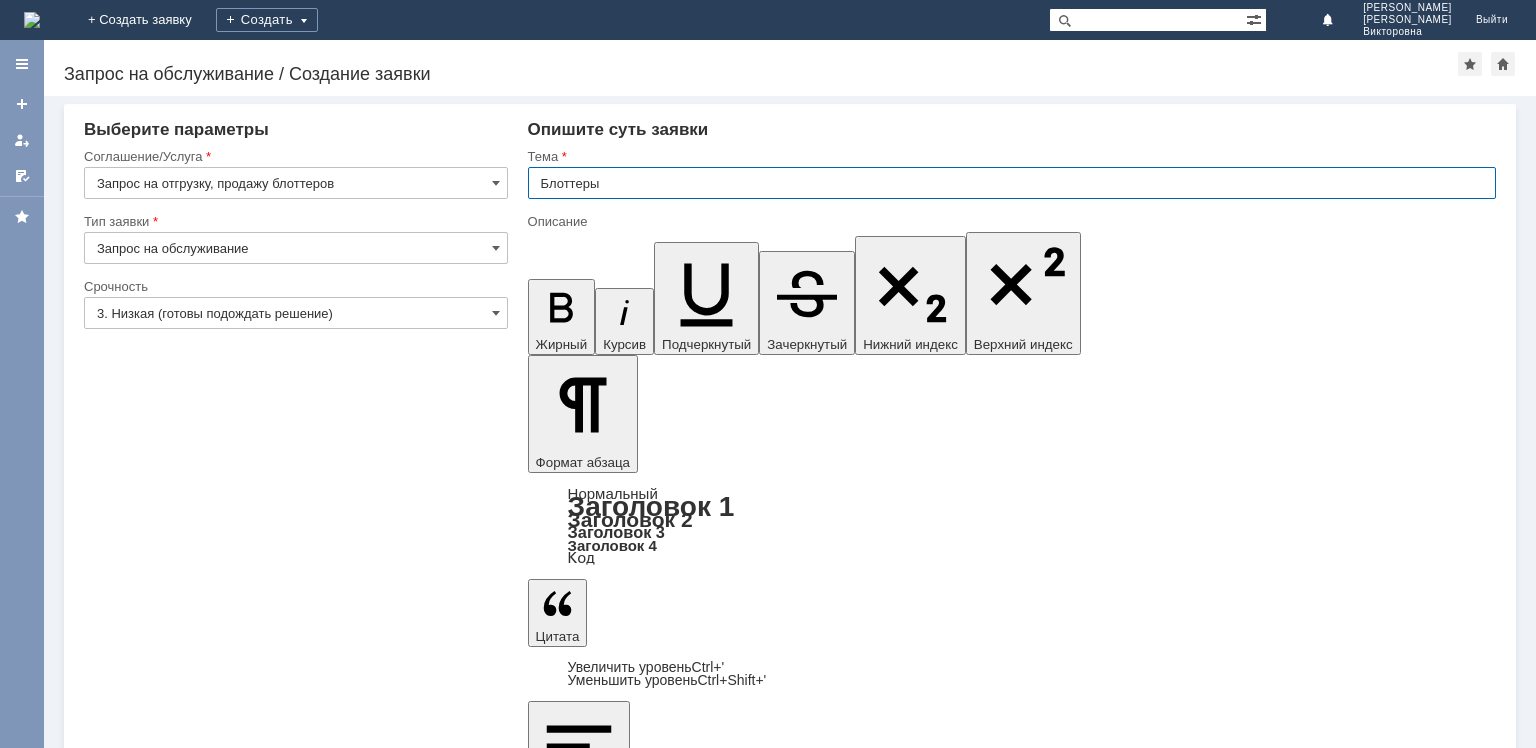 type on "Блоттеры" 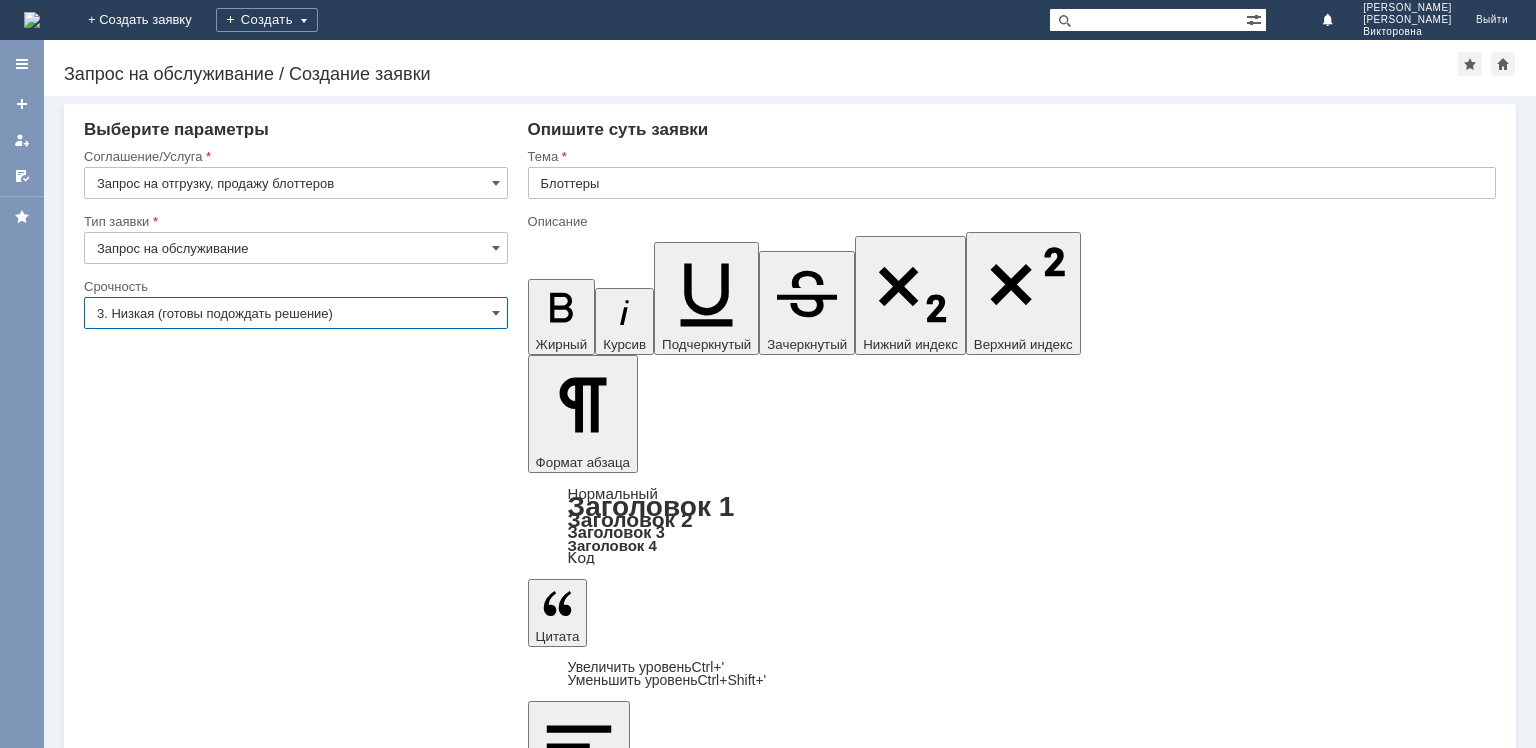 click on "3. Низкая (готовы подождать решение)" at bounding box center (296, 313) 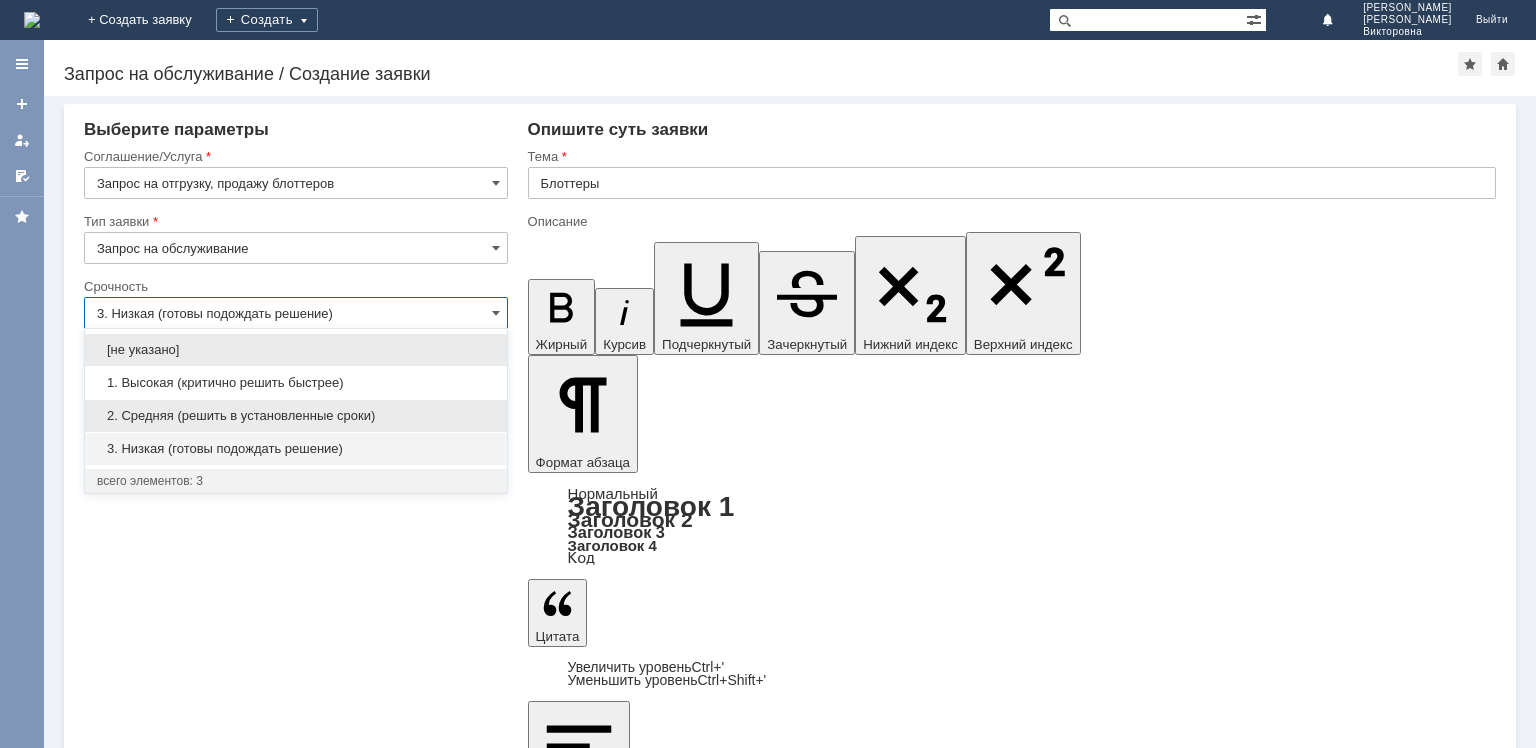click on "2. Средняя (решить в установленные сроки)" at bounding box center (296, 416) 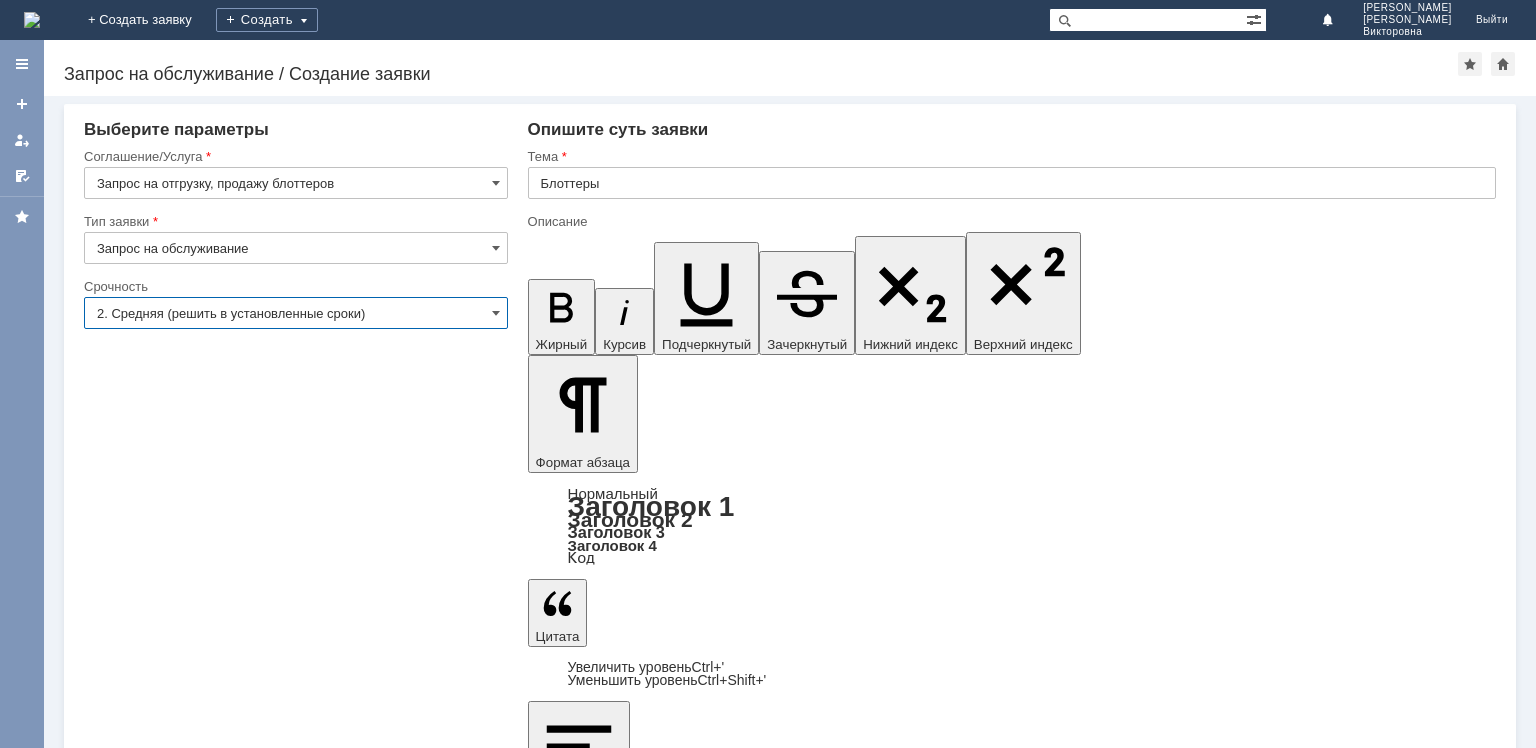 type on "2. Средняя (решить в установленные сроки)" 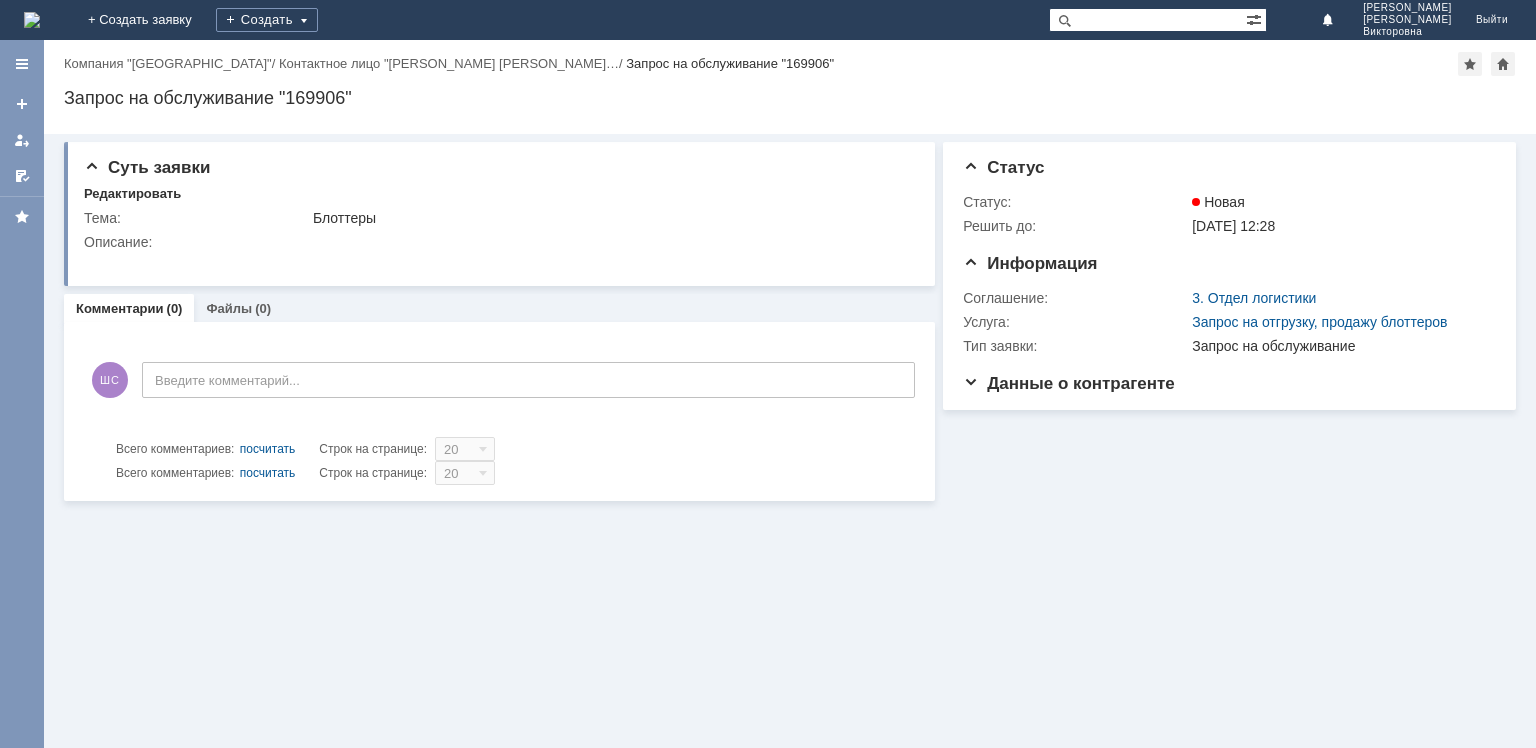scroll, scrollTop: 0, scrollLeft: 0, axis: both 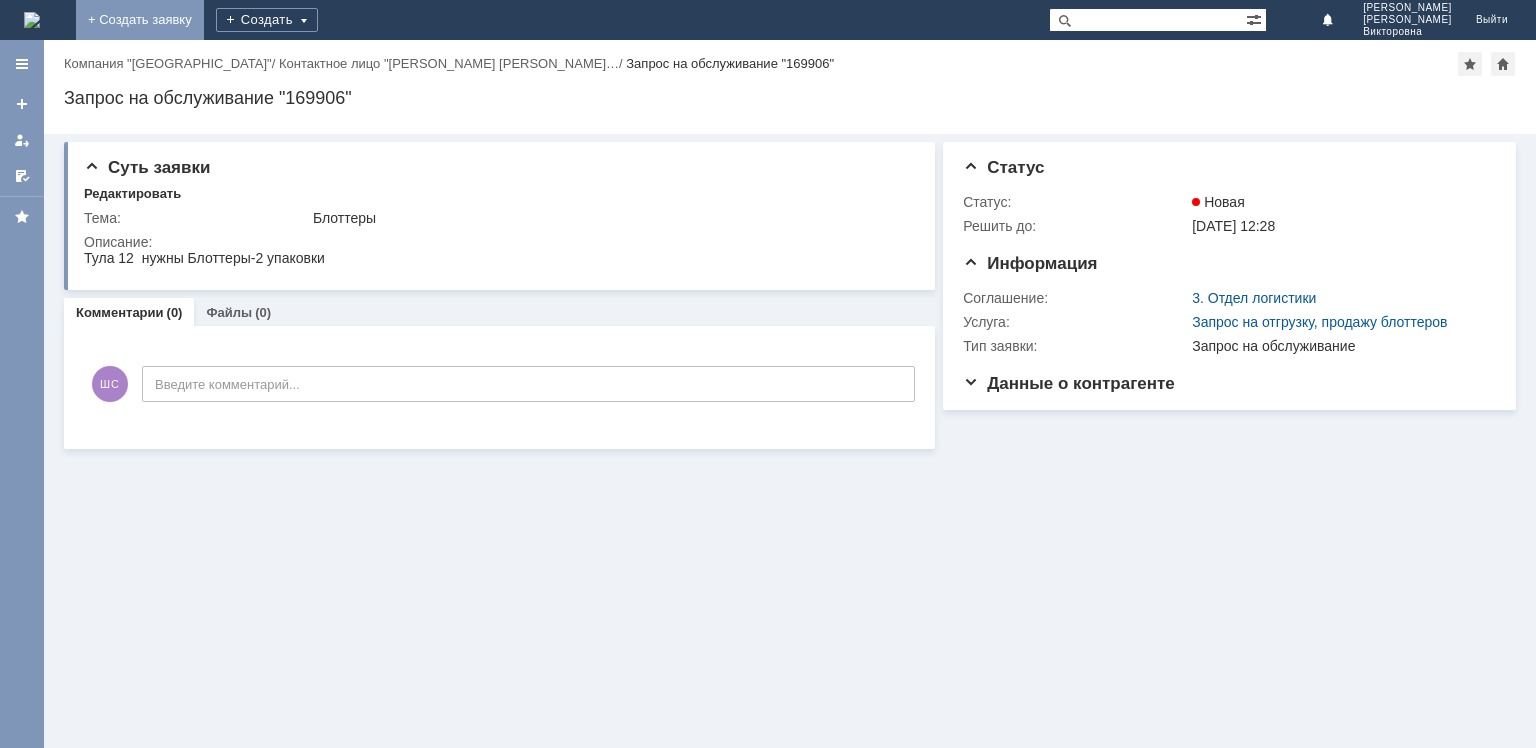 click on "+ Создать заявку" at bounding box center (140, 20) 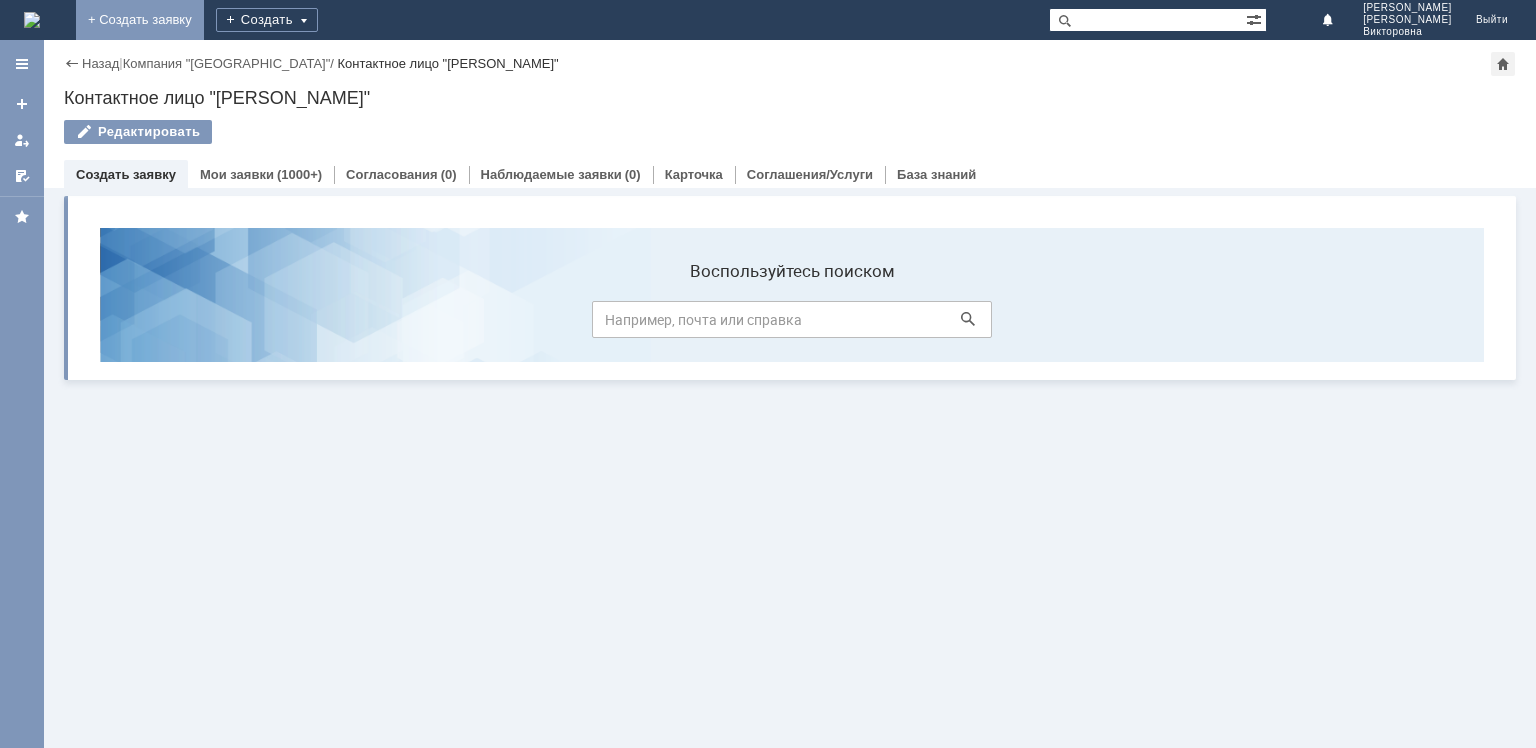 scroll, scrollTop: 0, scrollLeft: 0, axis: both 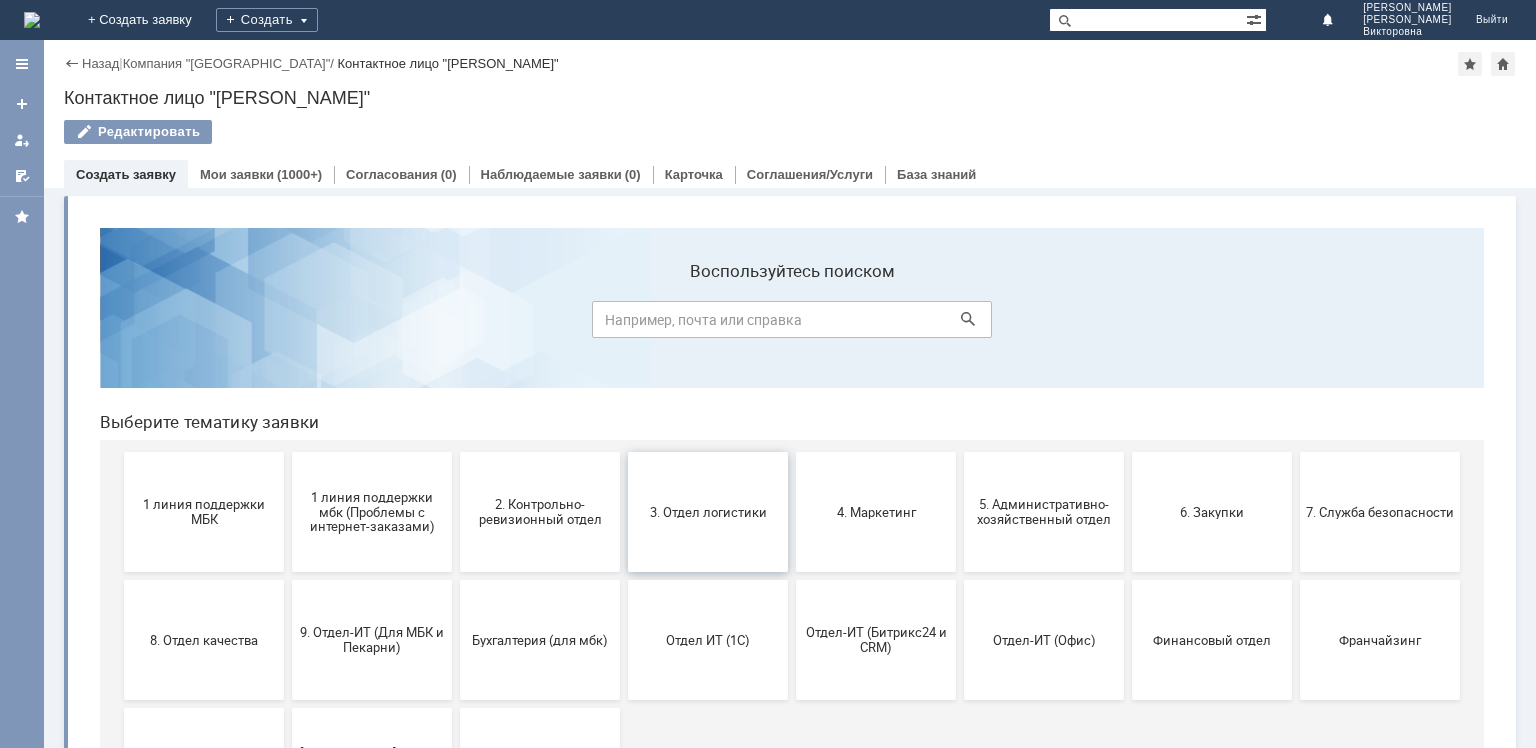 click on "3. Отдел логистики" at bounding box center (708, 511) 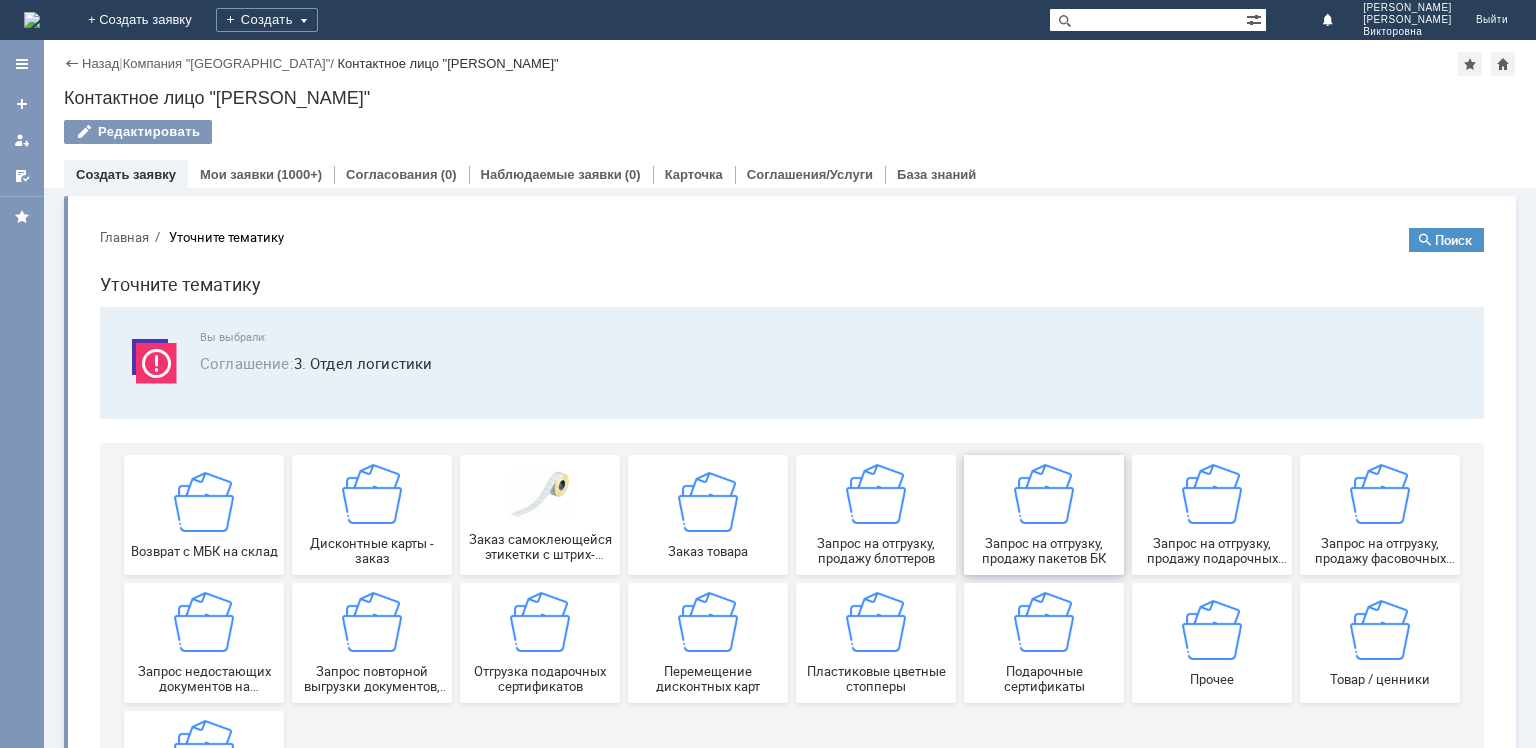 click at bounding box center [1044, 494] 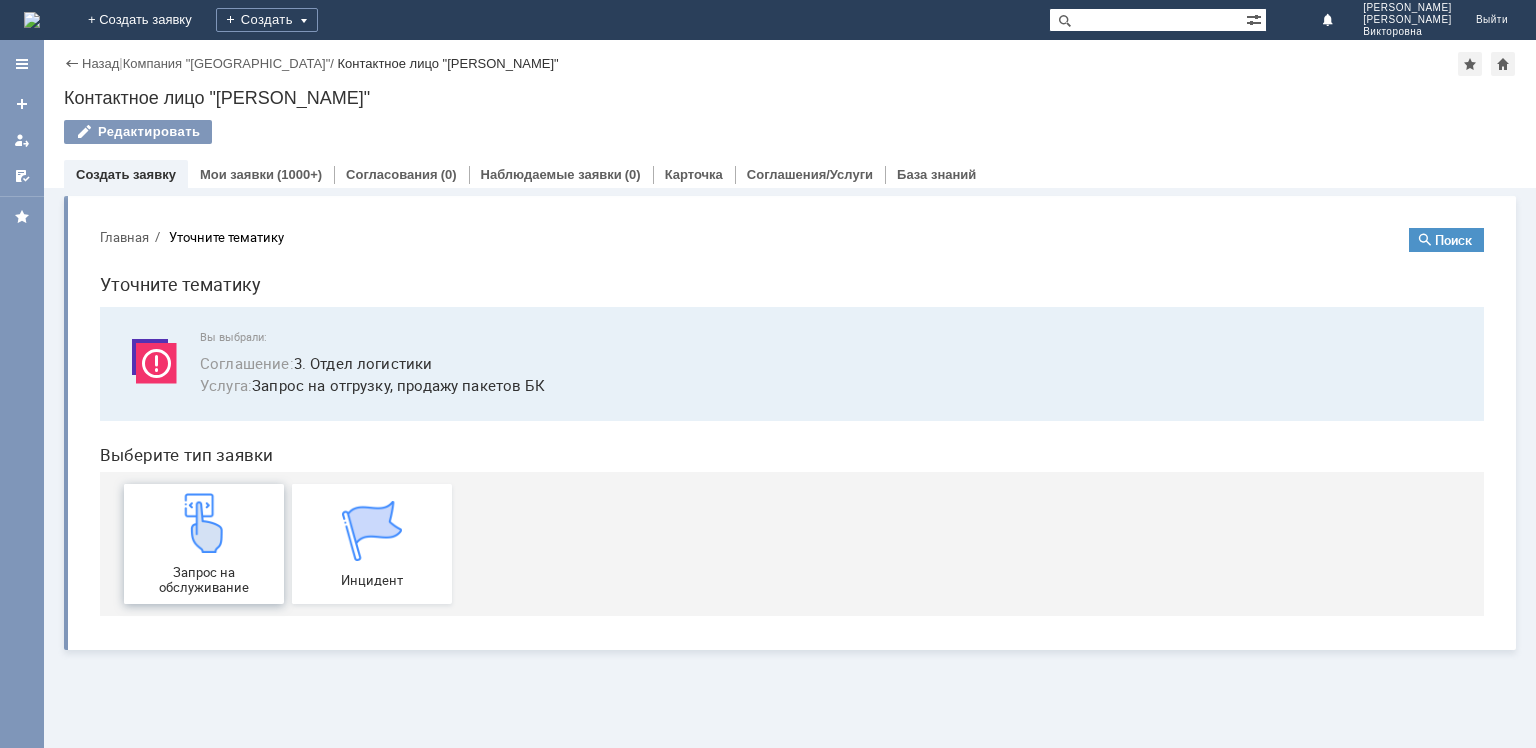 click at bounding box center [204, 523] 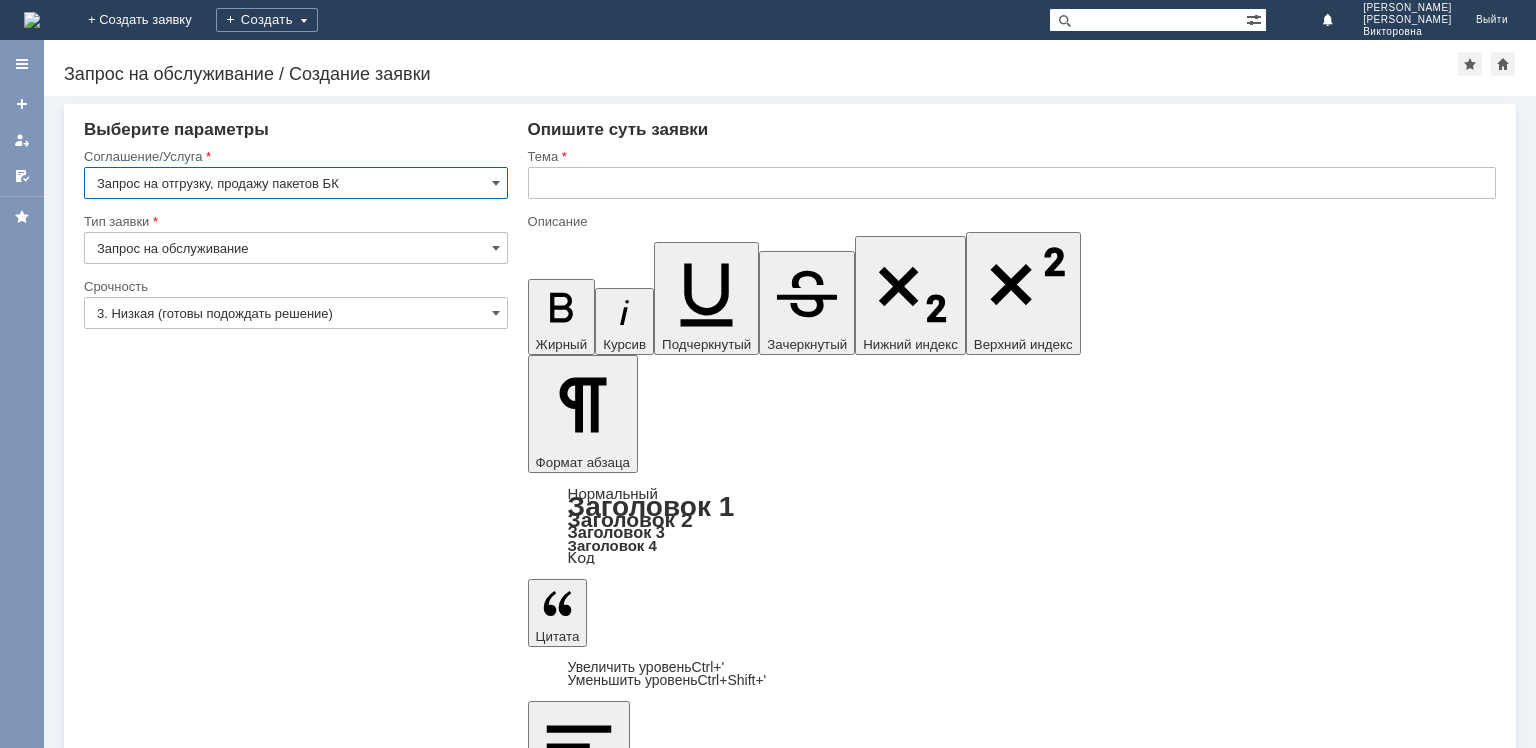 scroll, scrollTop: 0, scrollLeft: 0, axis: both 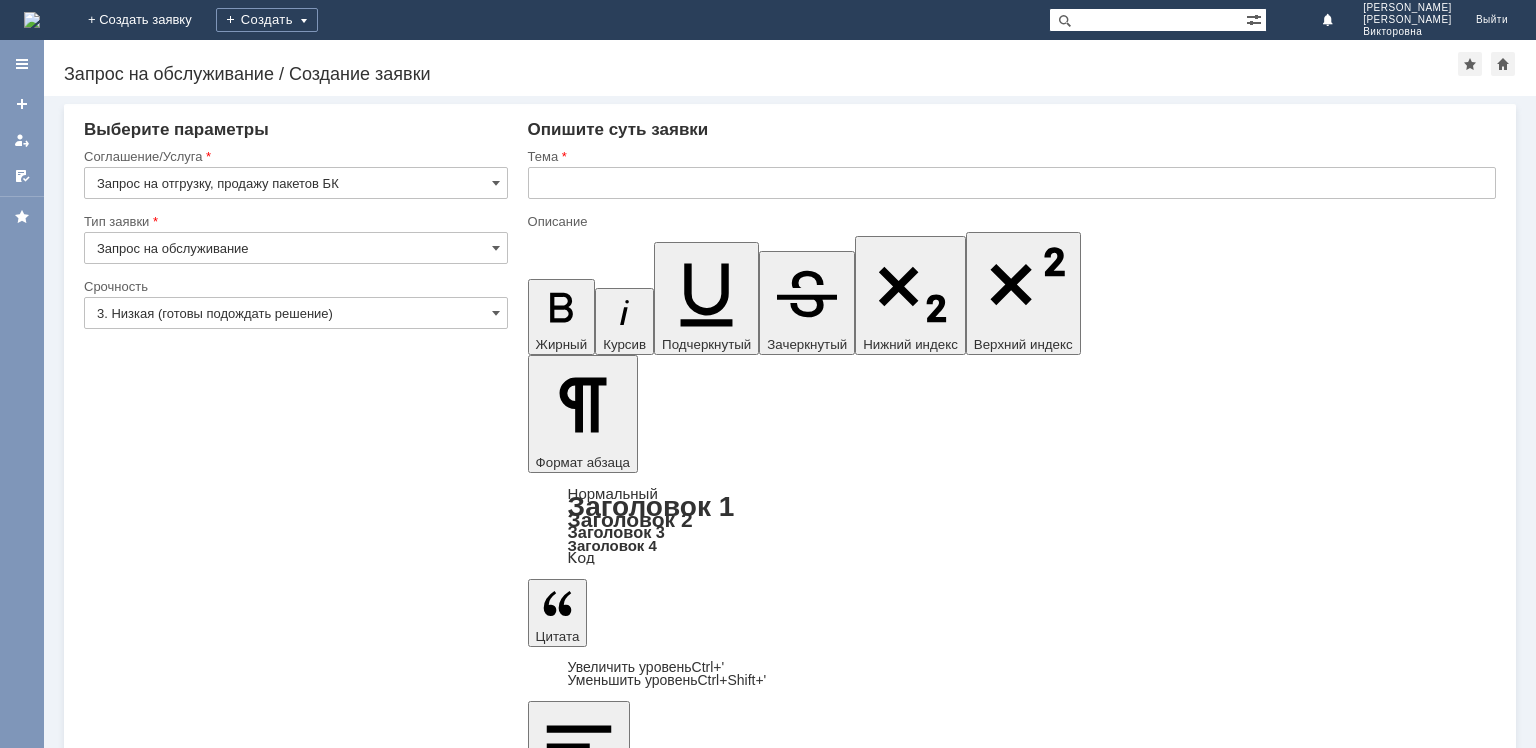 click at bounding box center [690, 5943] 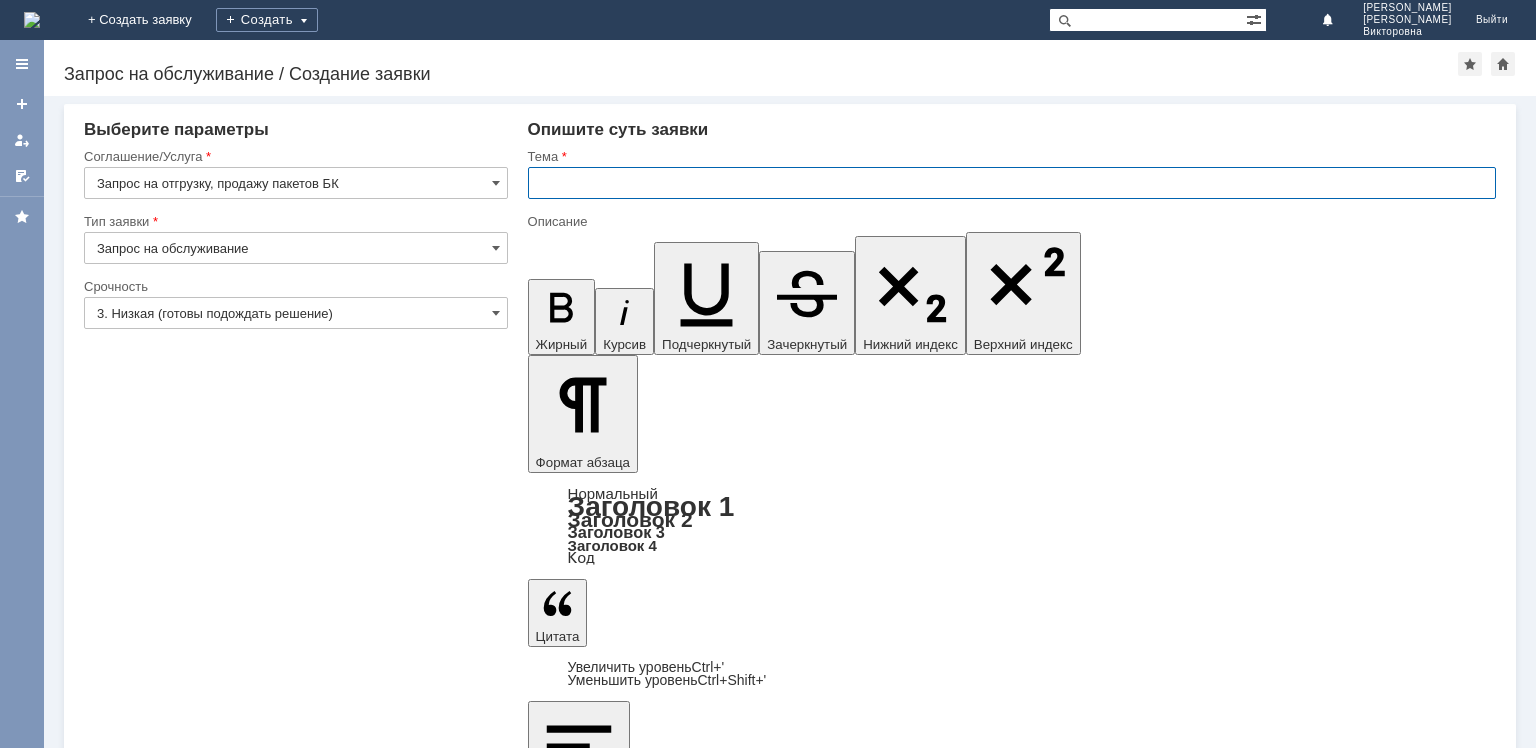 click at bounding box center [1012, 183] 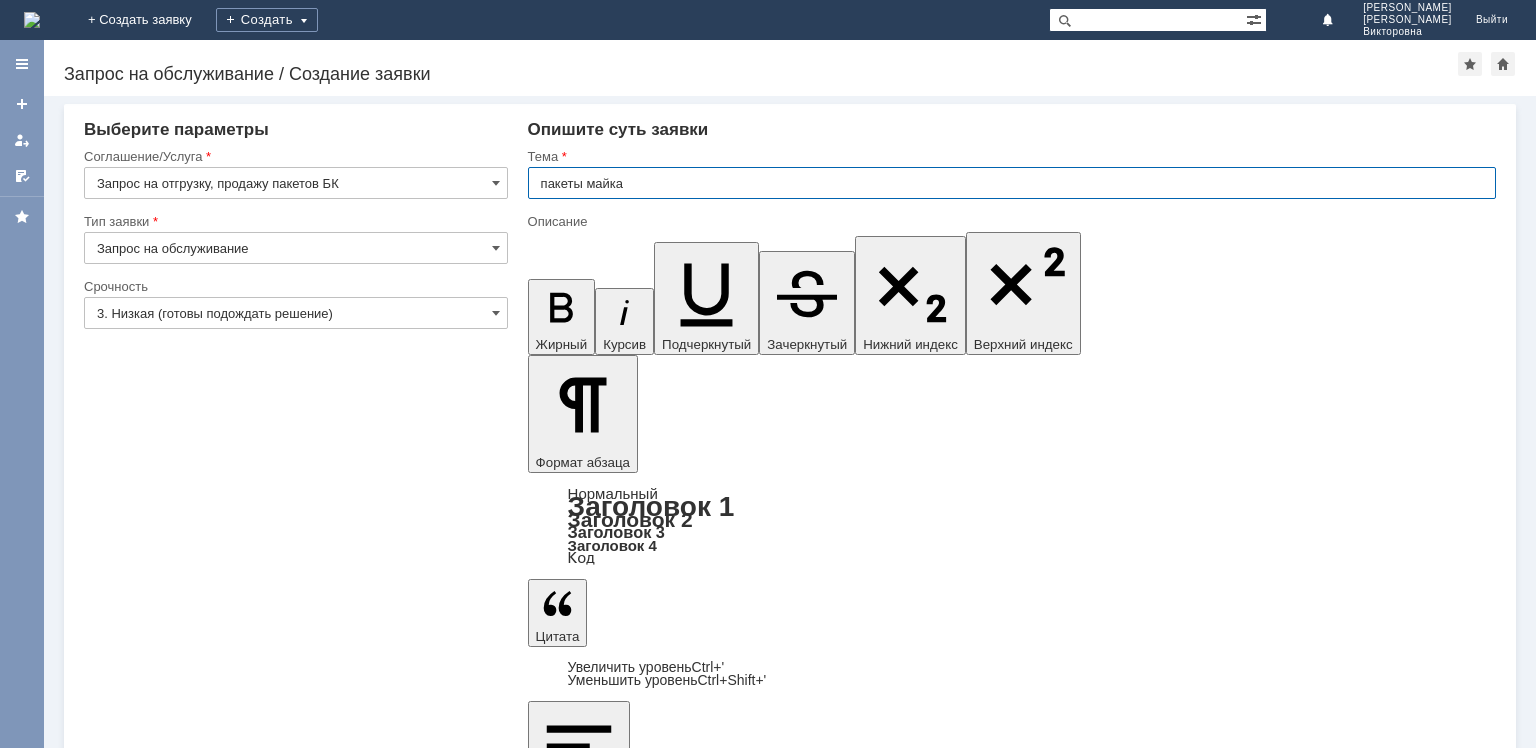 type on "пакеты майка" 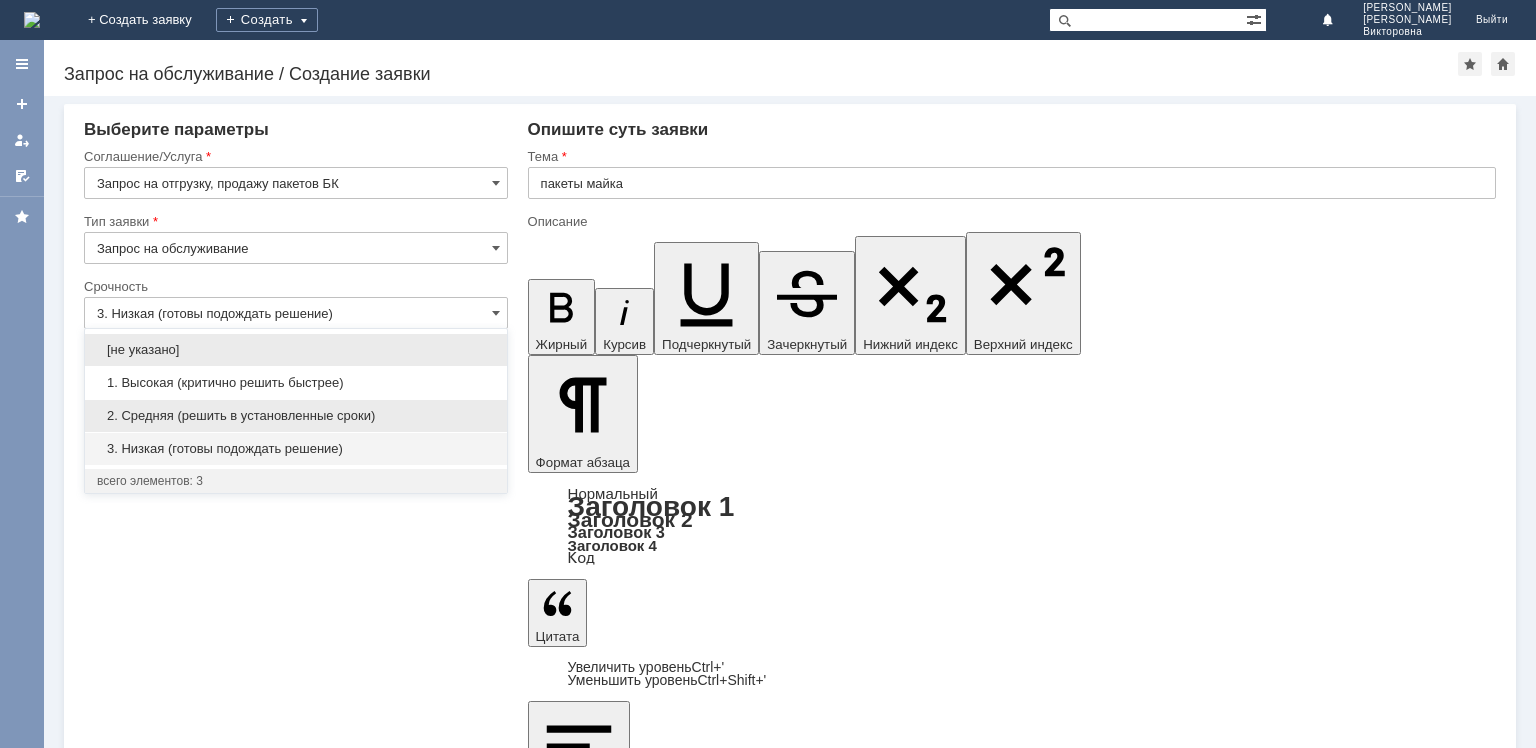 click on "2. Средняя (решить в установленные сроки)" at bounding box center (296, 416) 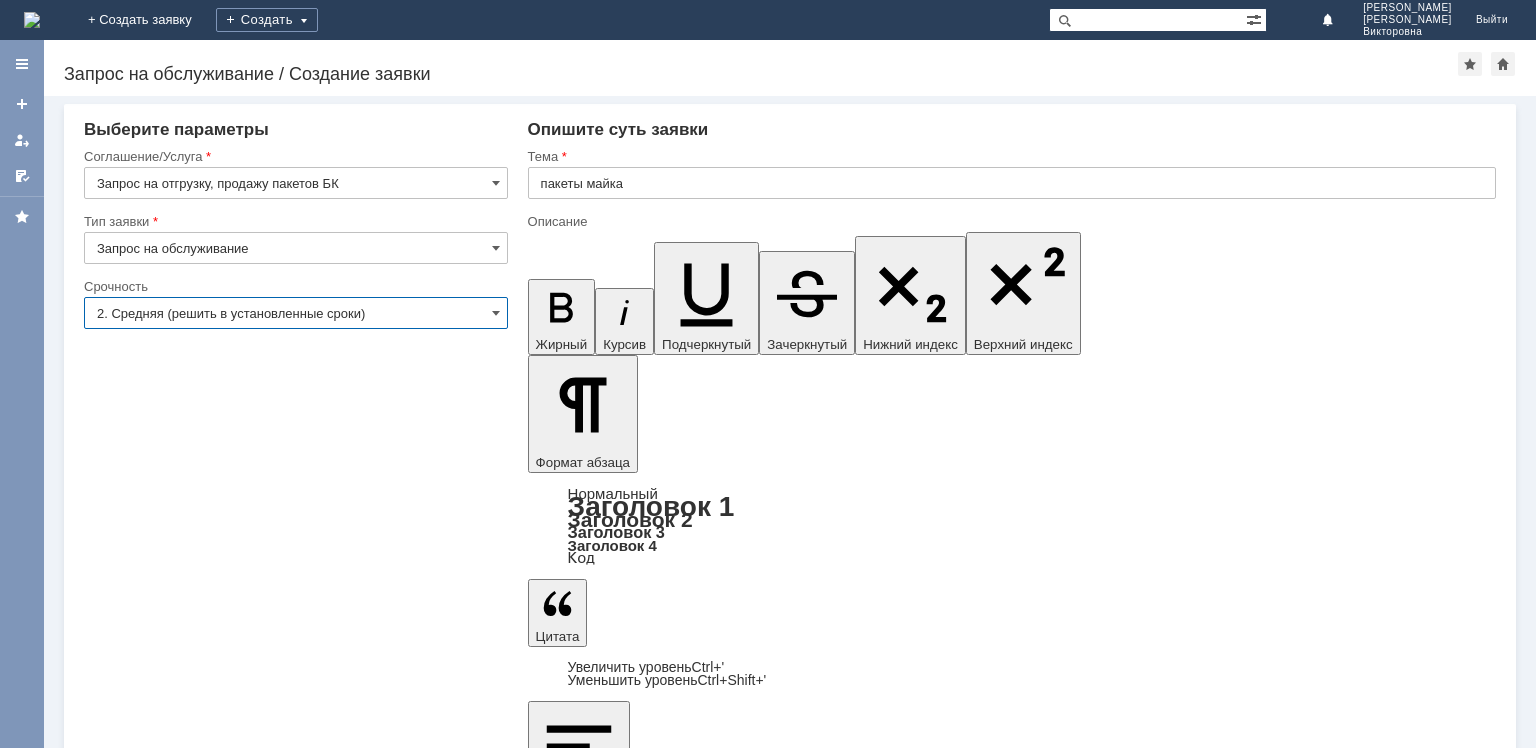 type on "2. Средняя (решить в установленные сроки)" 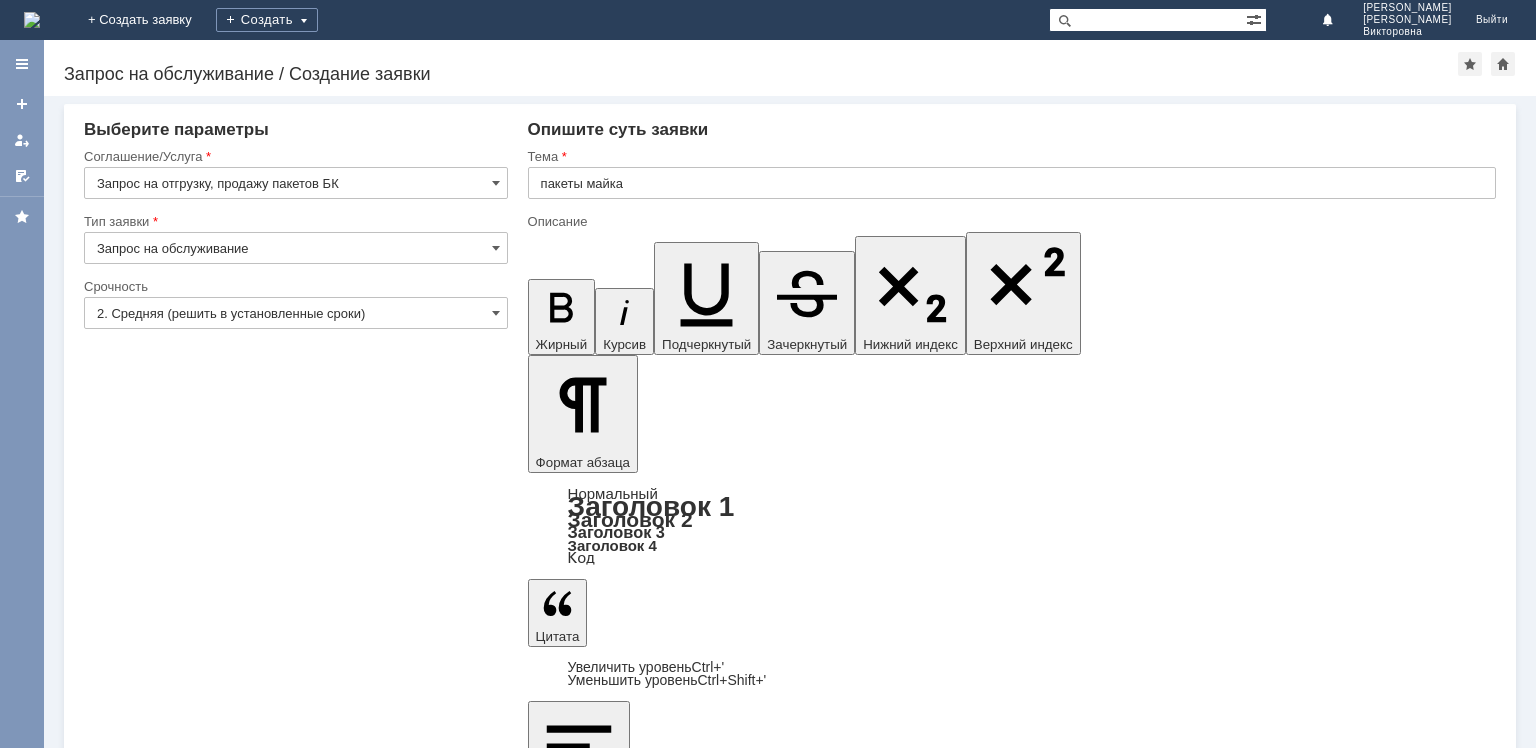 click on "Сохранить" at bounding box center [144, 6165] 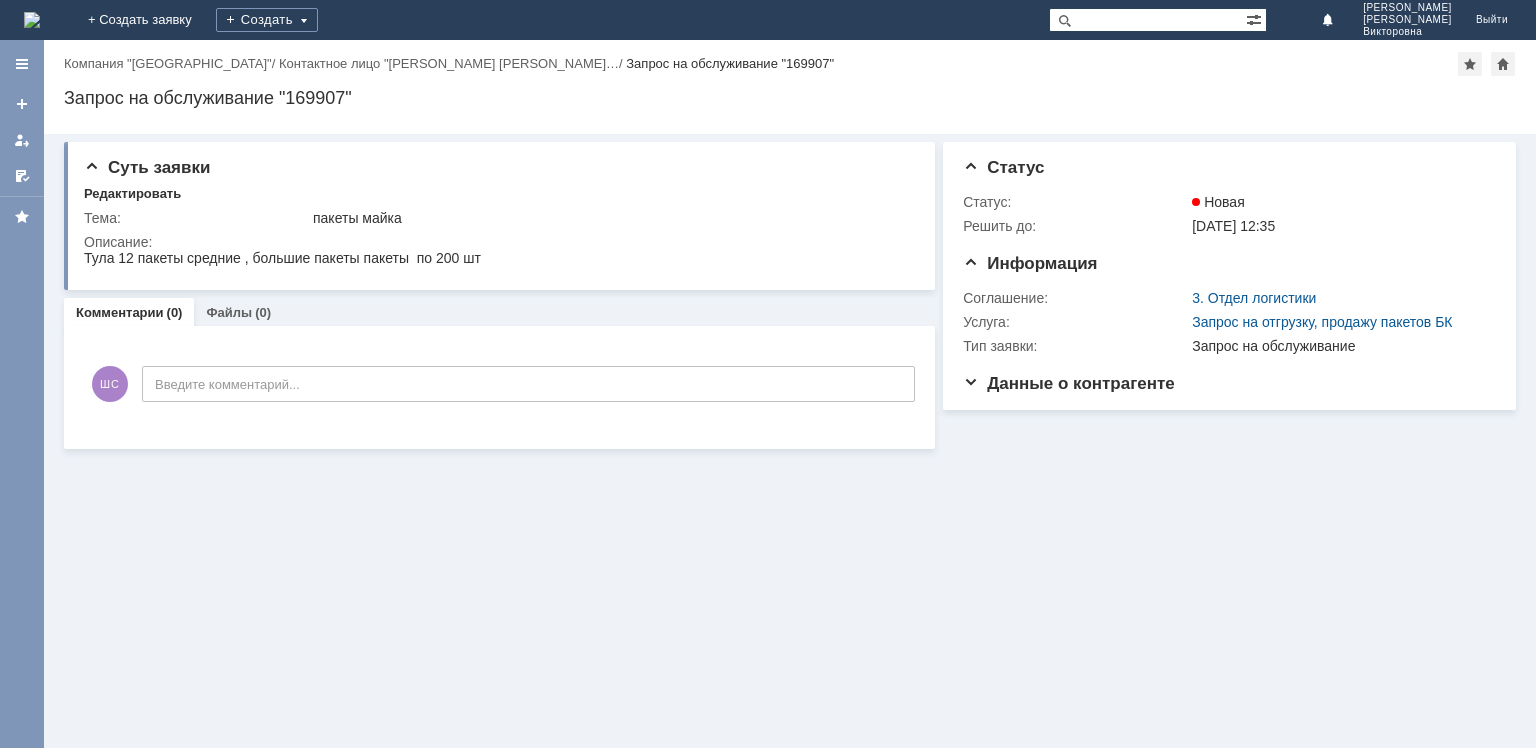scroll, scrollTop: 0, scrollLeft: 0, axis: both 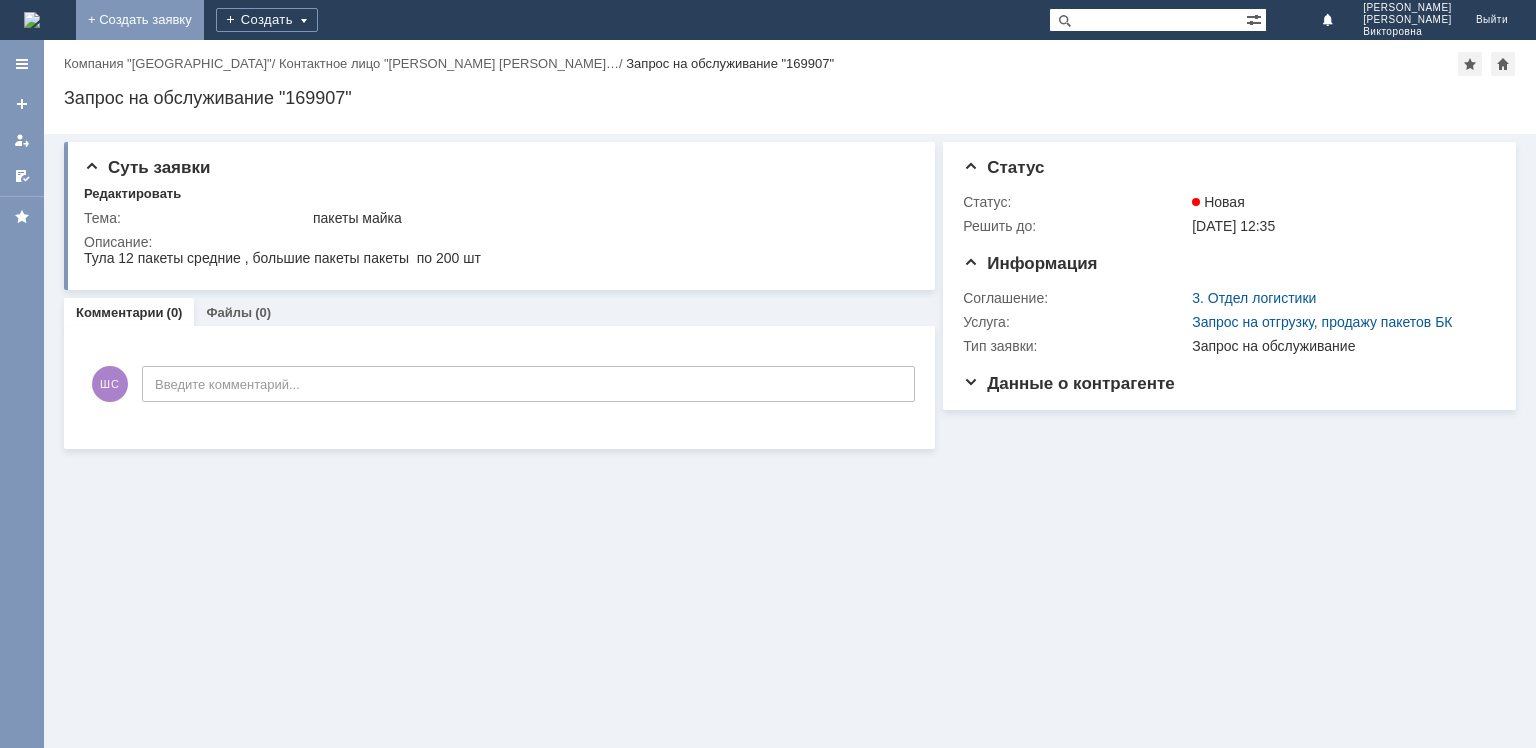 click on "+ Создать заявку" at bounding box center [140, 20] 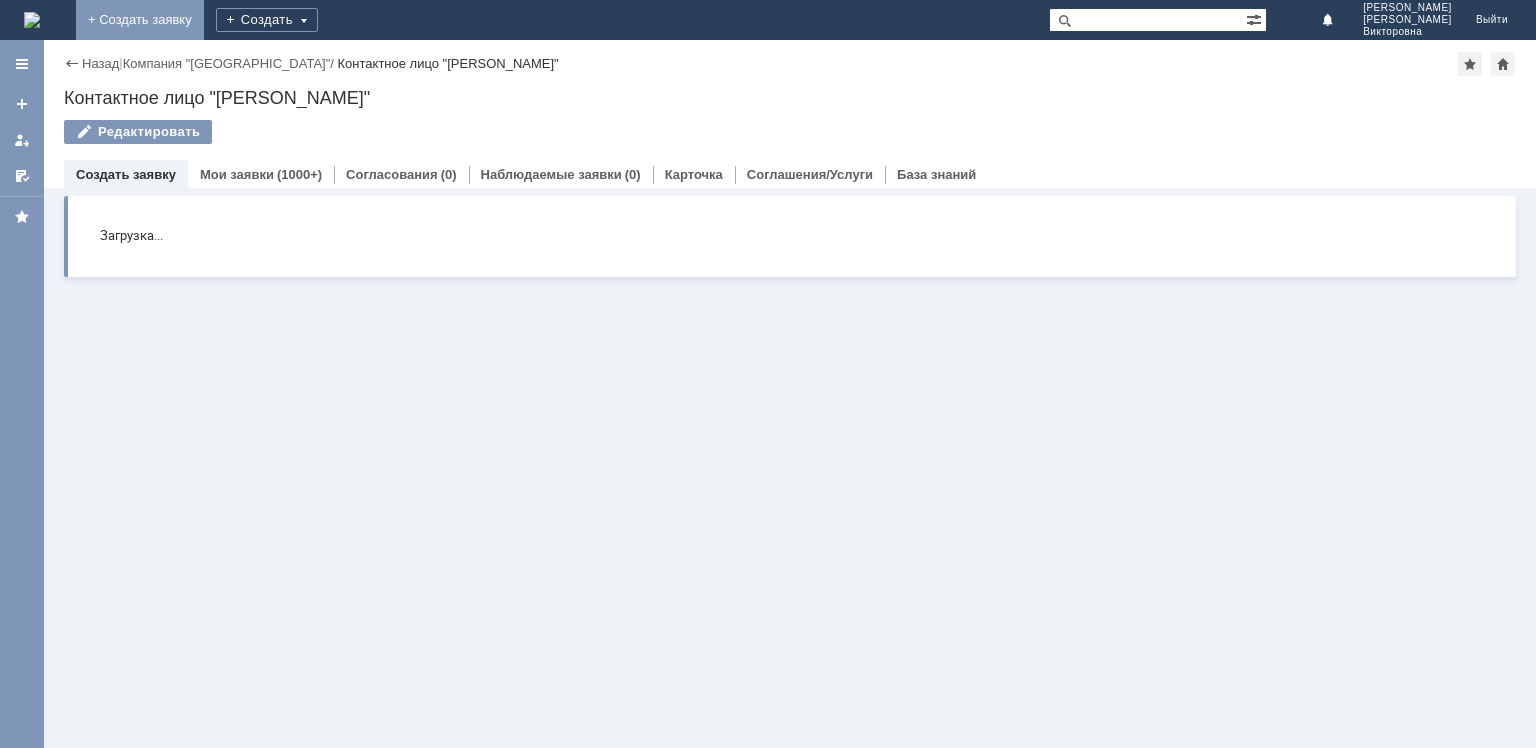 scroll, scrollTop: 0, scrollLeft: 0, axis: both 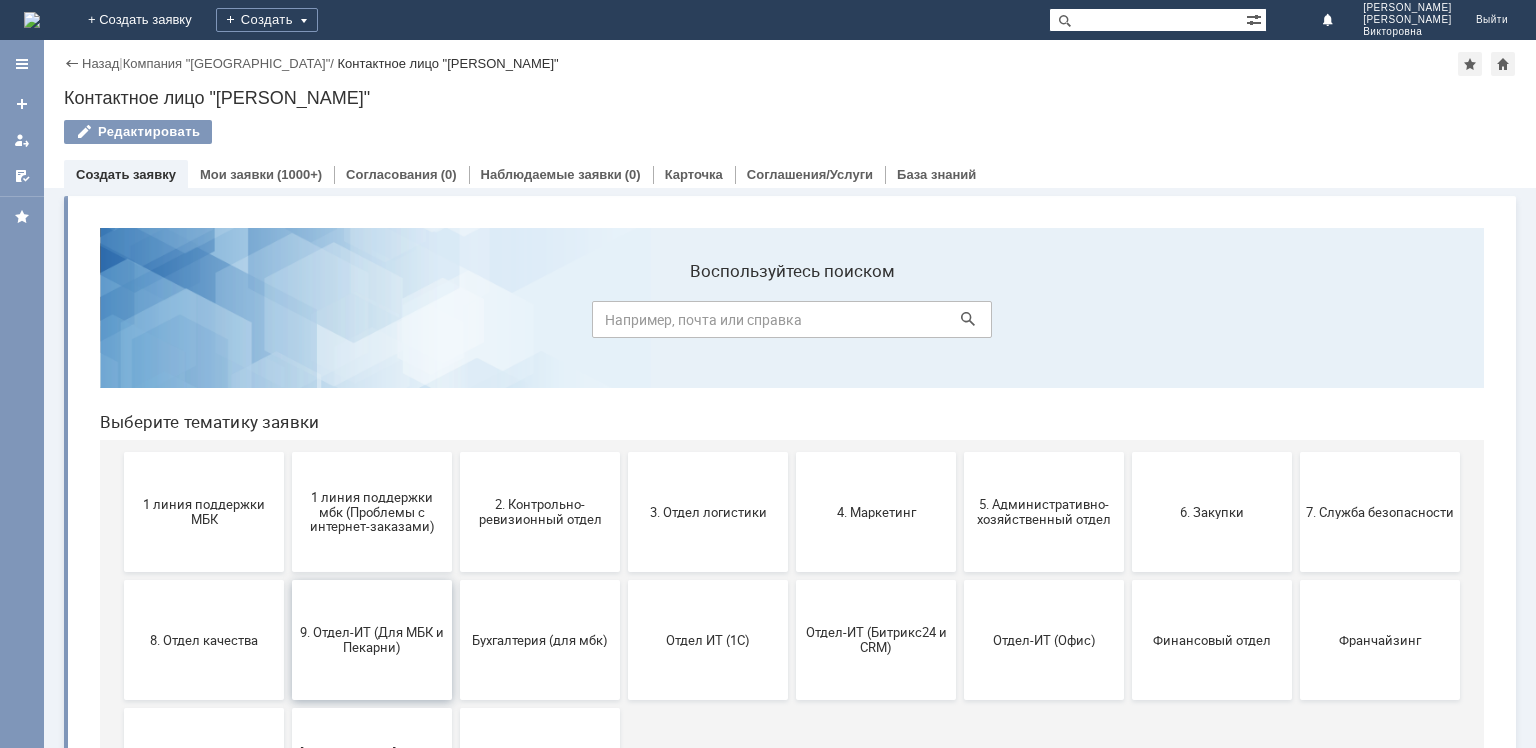 click on "9. Отдел-ИТ (Для МБК и Пекарни)" at bounding box center (372, 640) 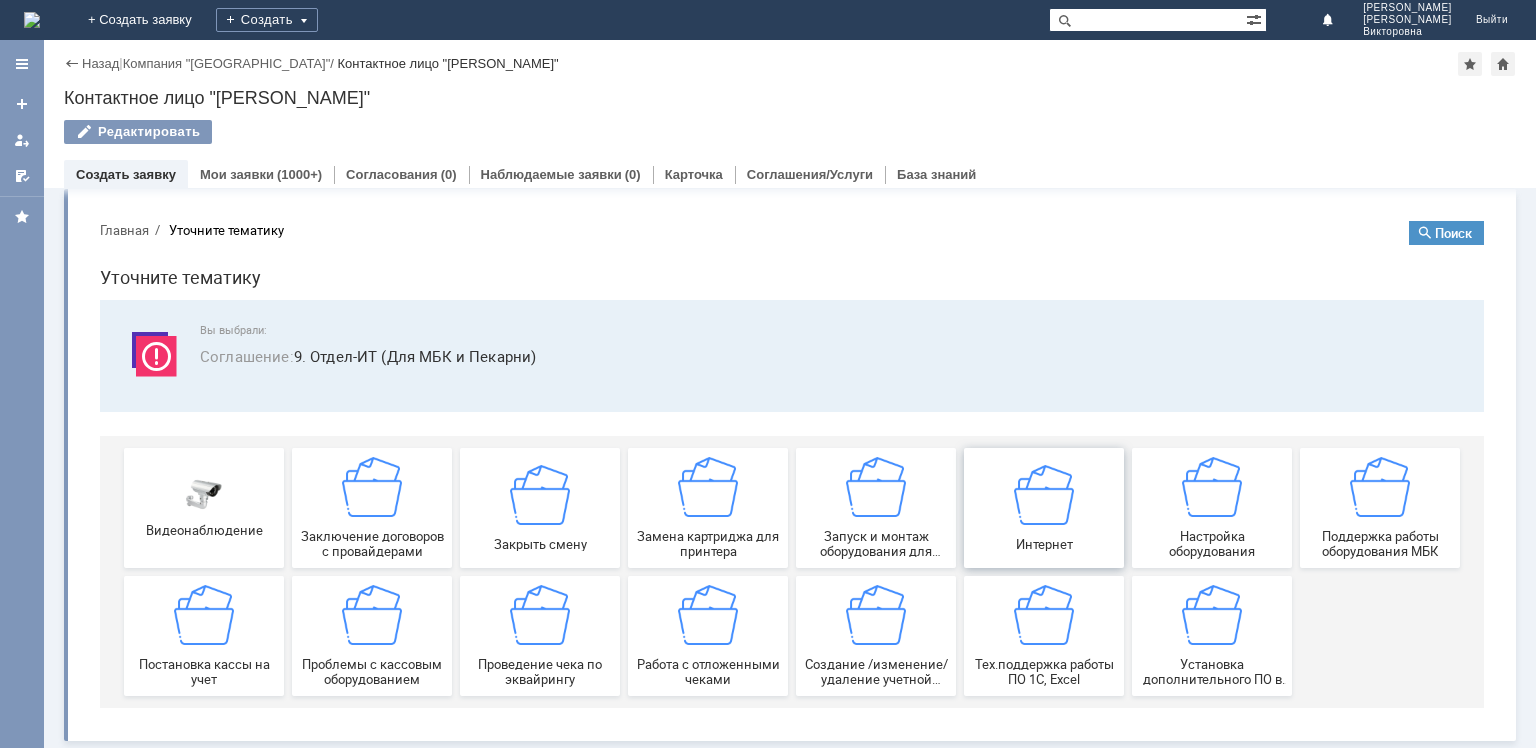 scroll, scrollTop: 8, scrollLeft: 0, axis: vertical 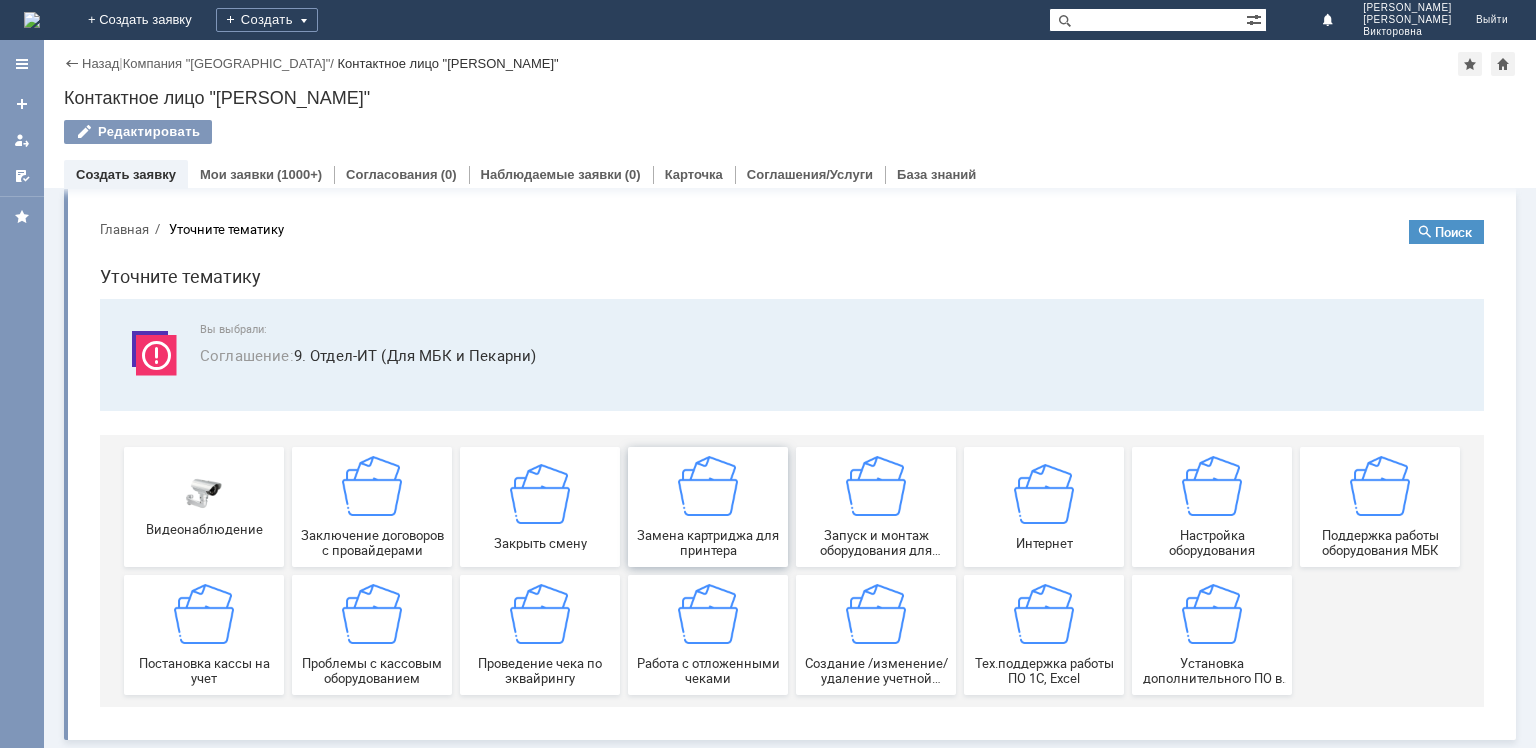 click on "Замена картриджа для принтера" at bounding box center [708, 507] 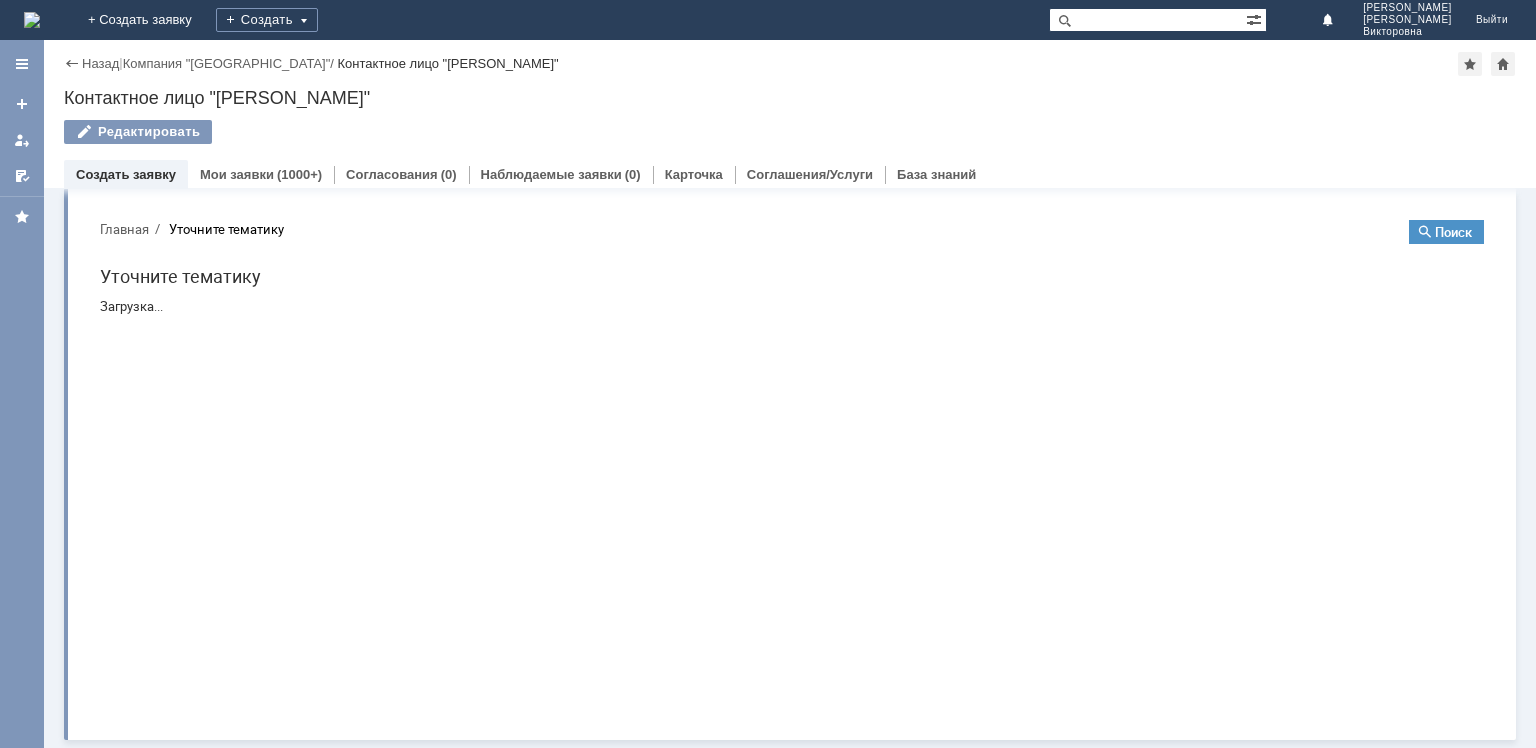 scroll, scrollTop: 0, scrollLeft: 0, axis: both 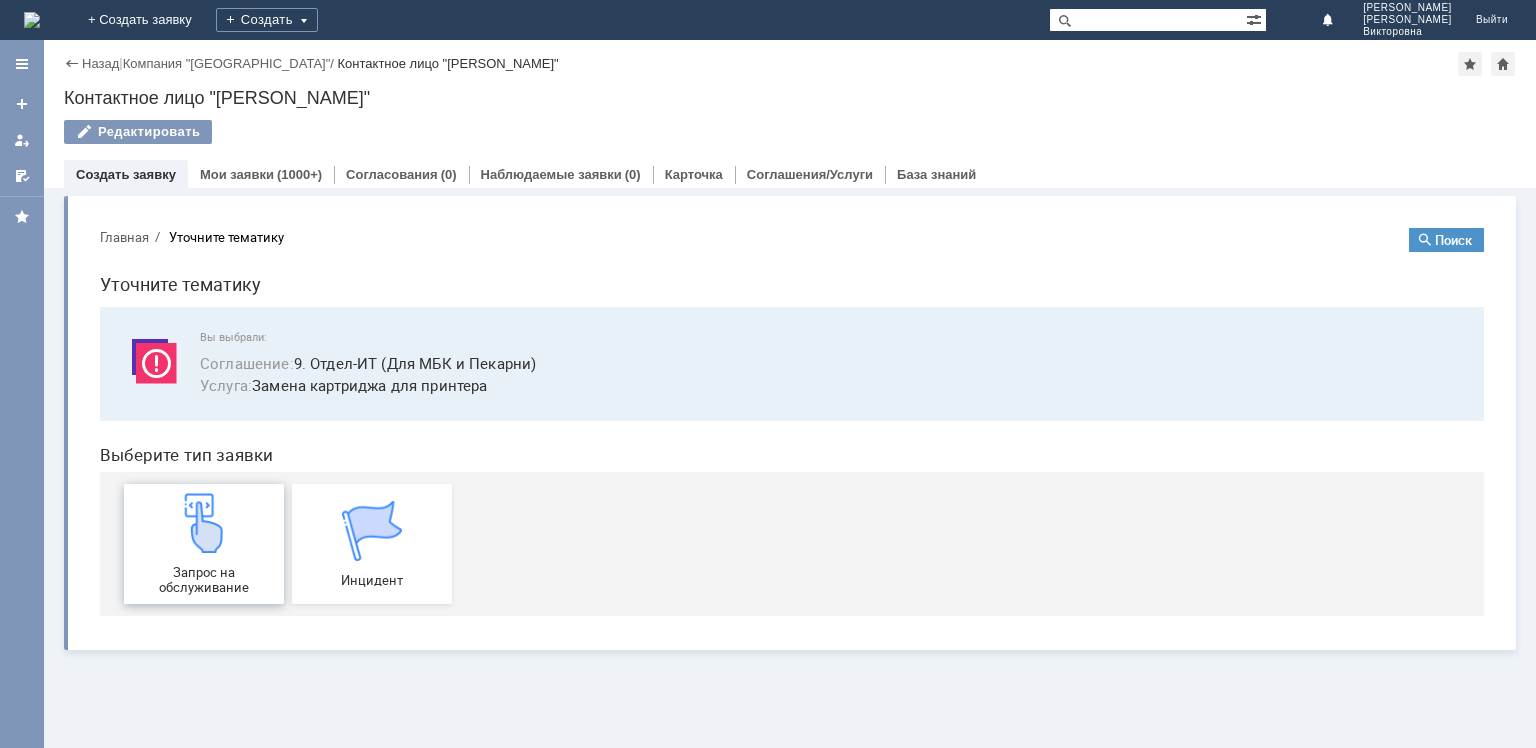 click at bounding box center (204, 523) 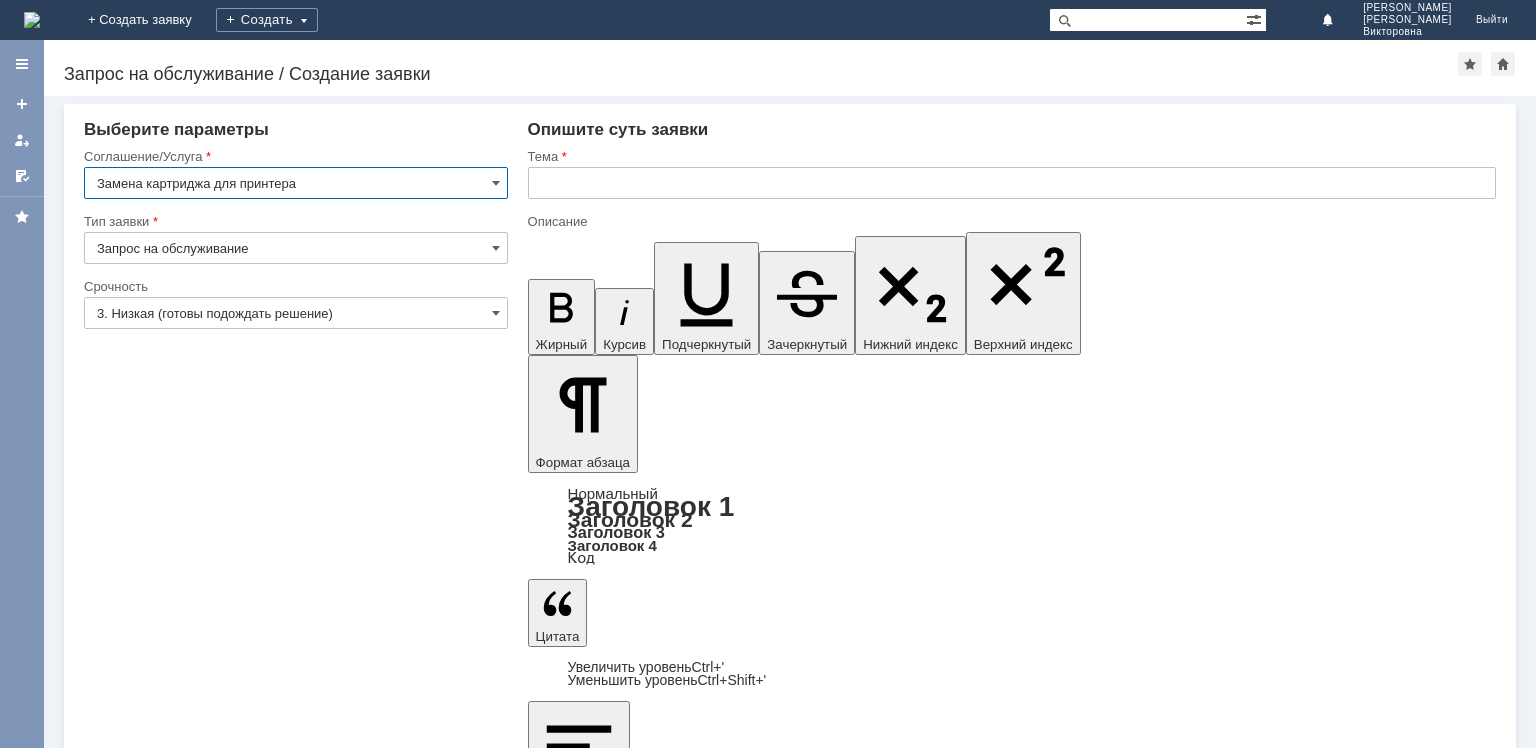 scroll, scrollTop: 0, scrollLeft: 0, axis: both 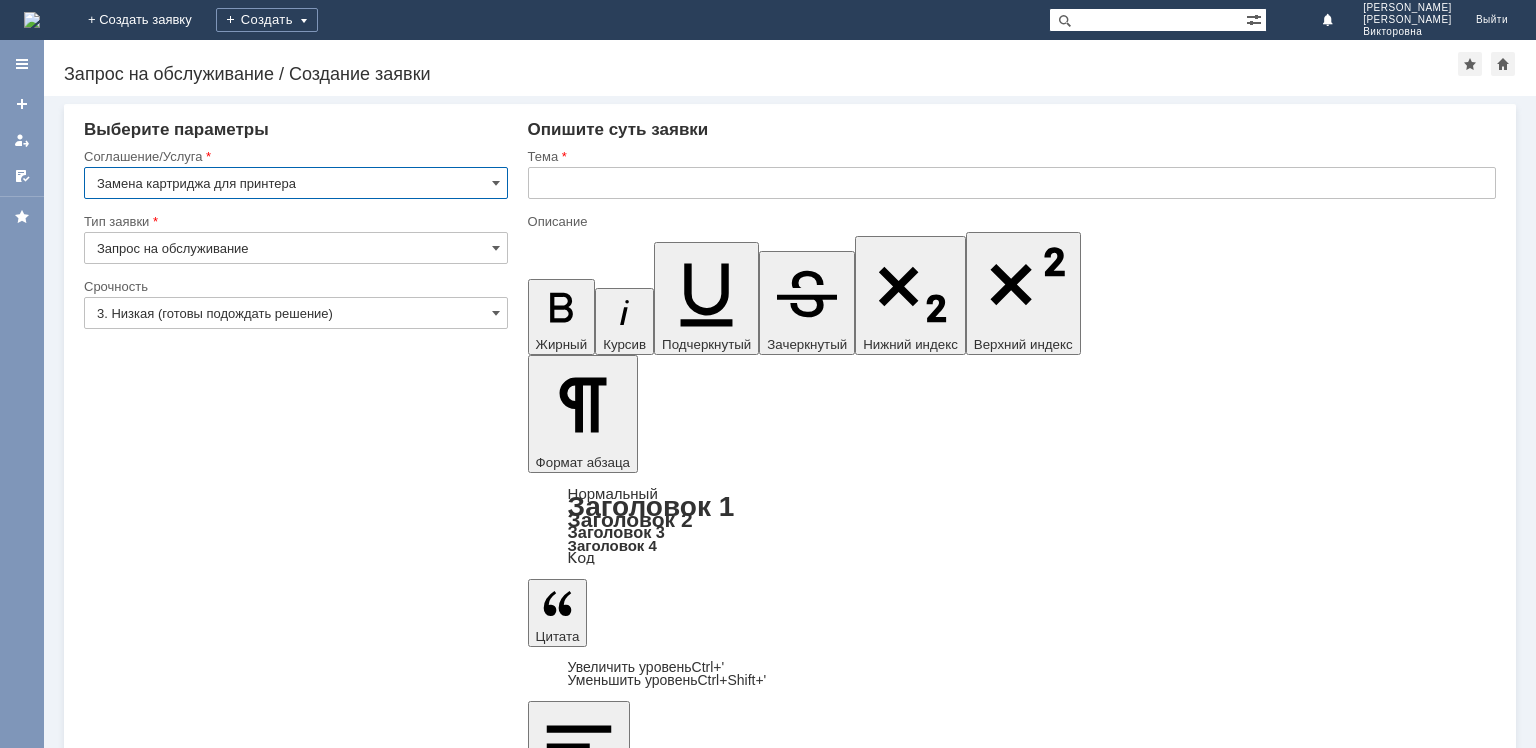 click at bounding box center [690, 6000] 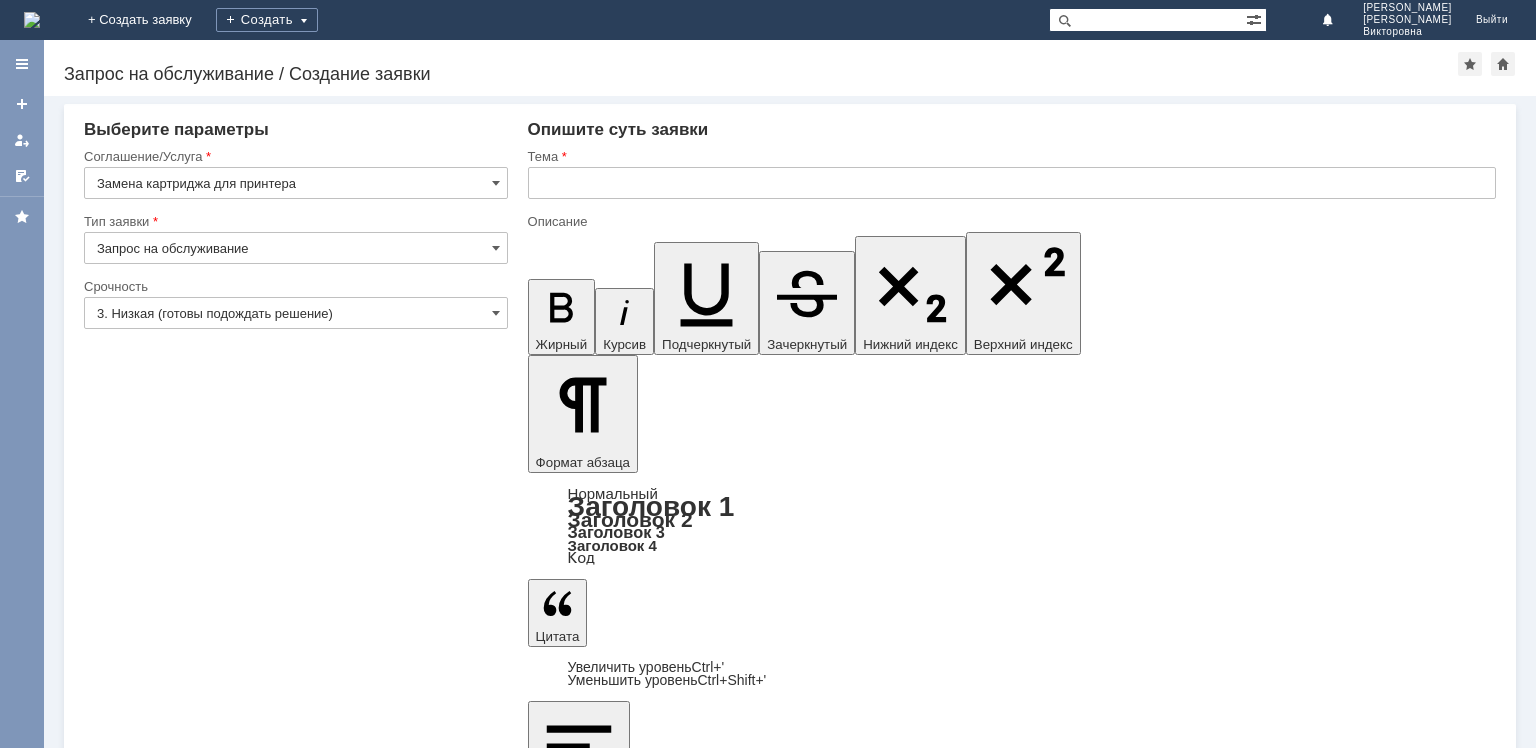 type 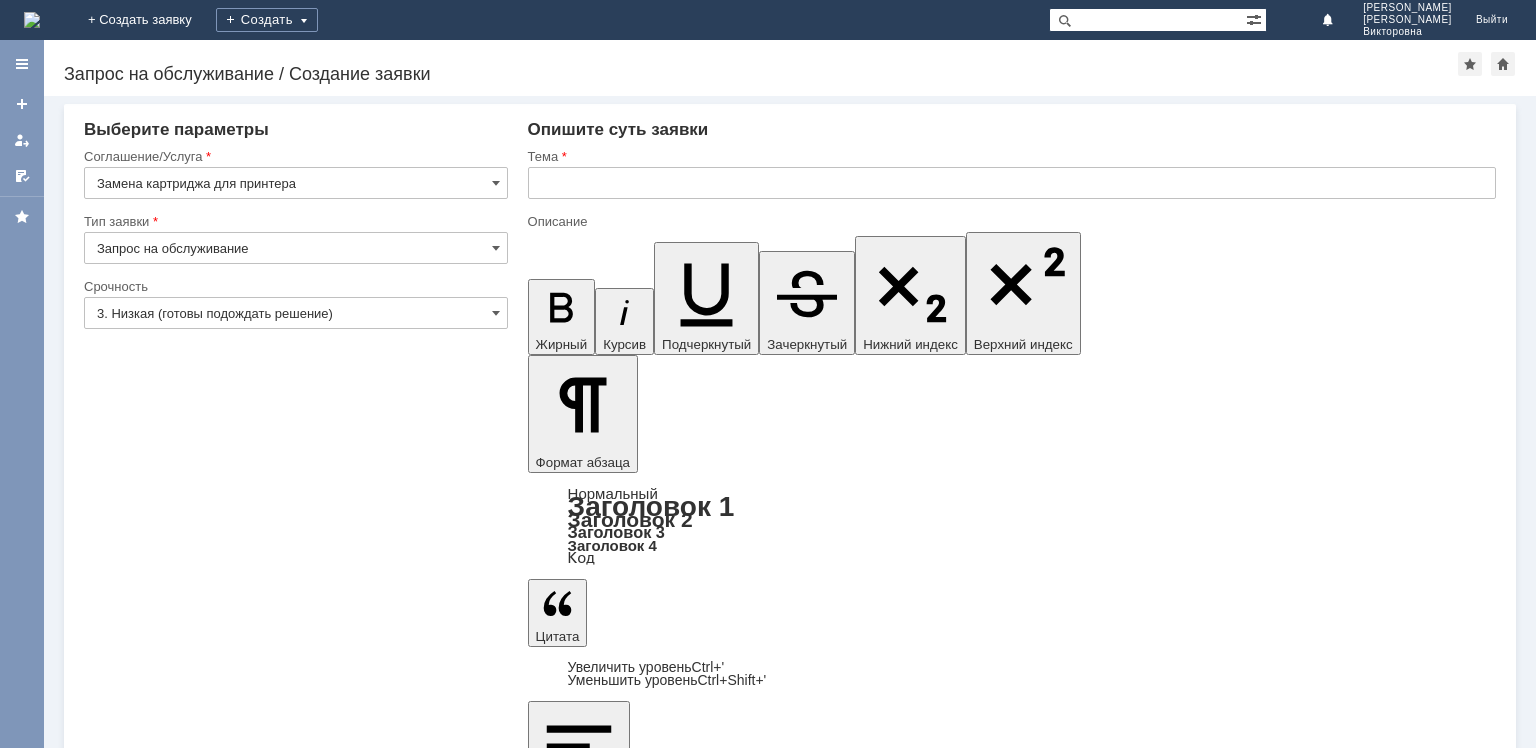 click at bounding box center [1012, 183] 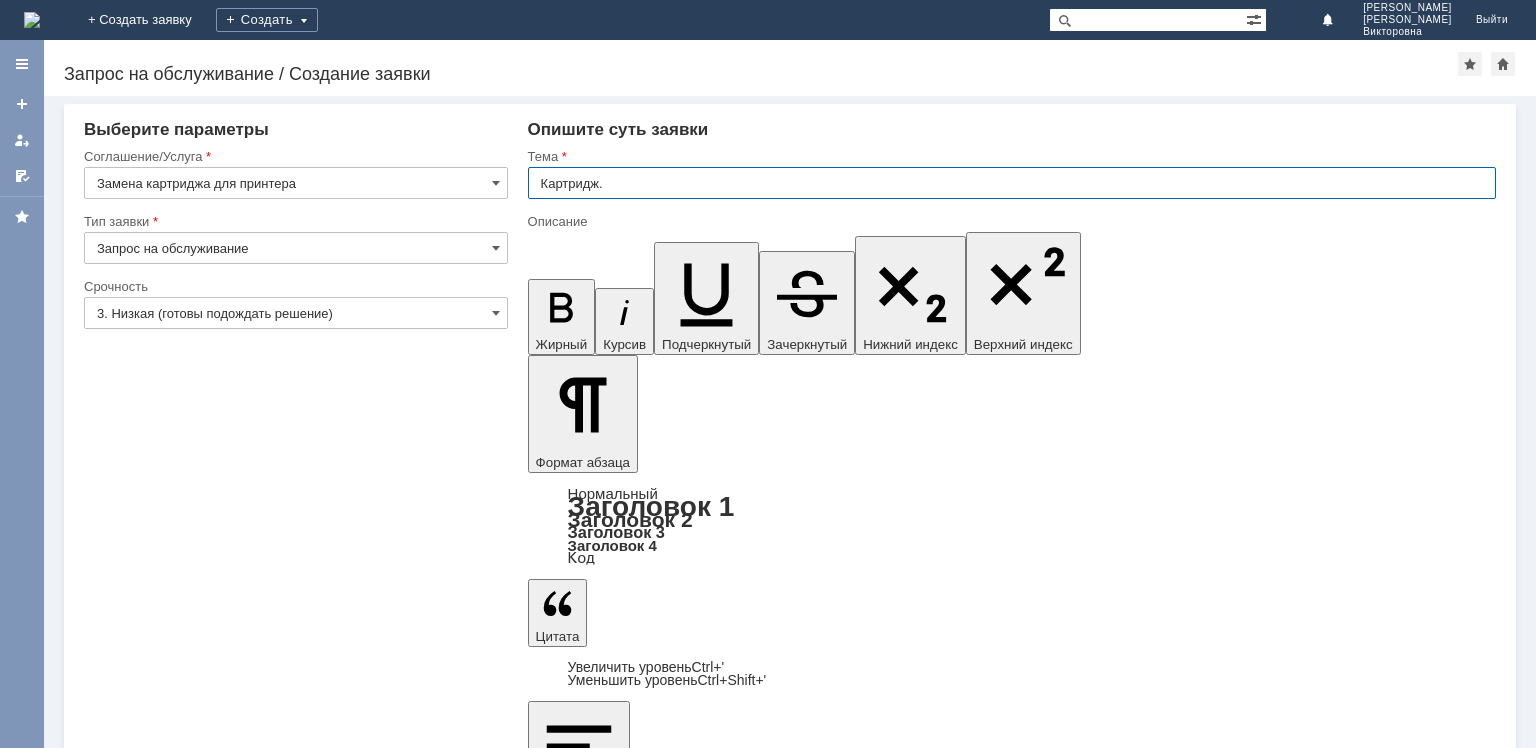 type on "Картридж." 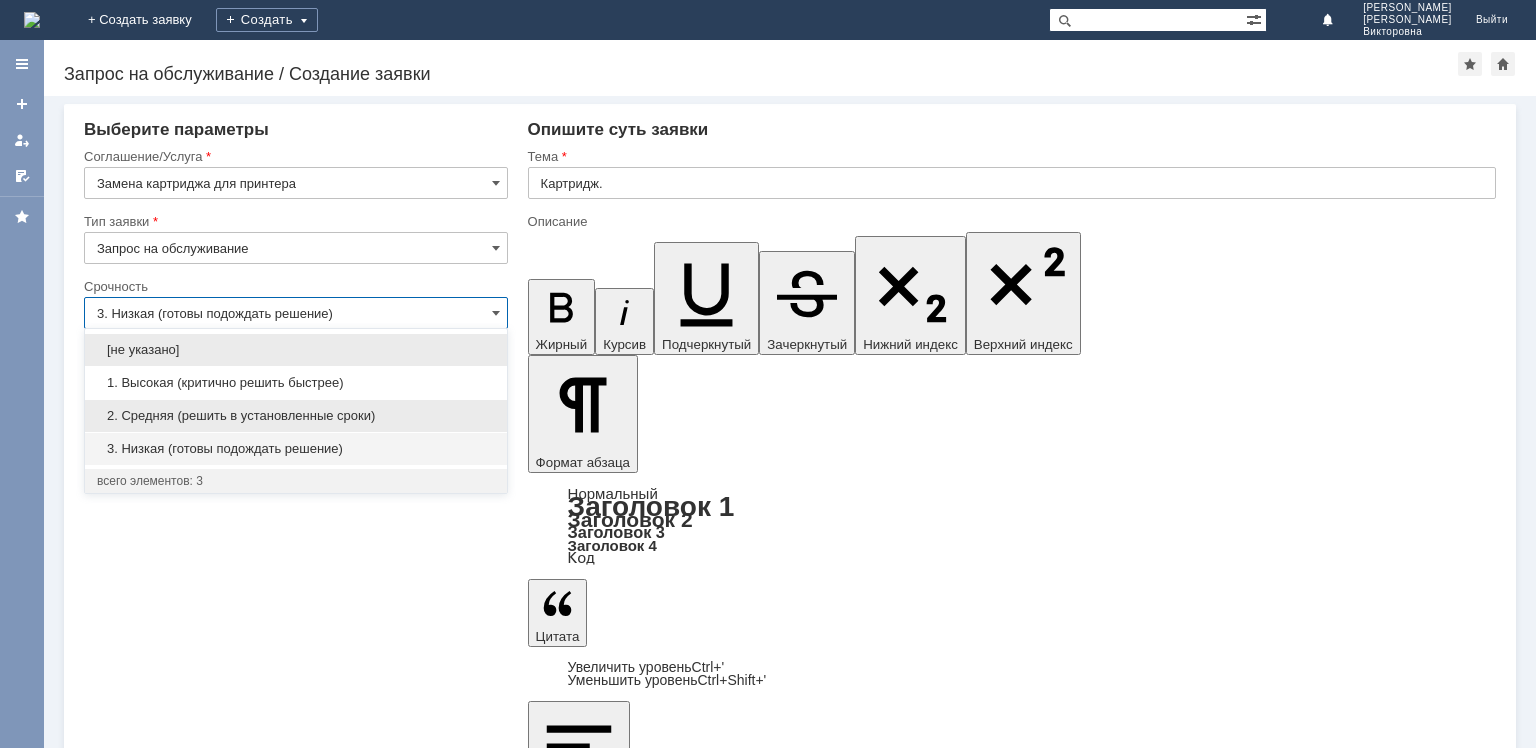 click on "2. Средняя (решить в установленные сроки)" at bounding box center (296, 416) 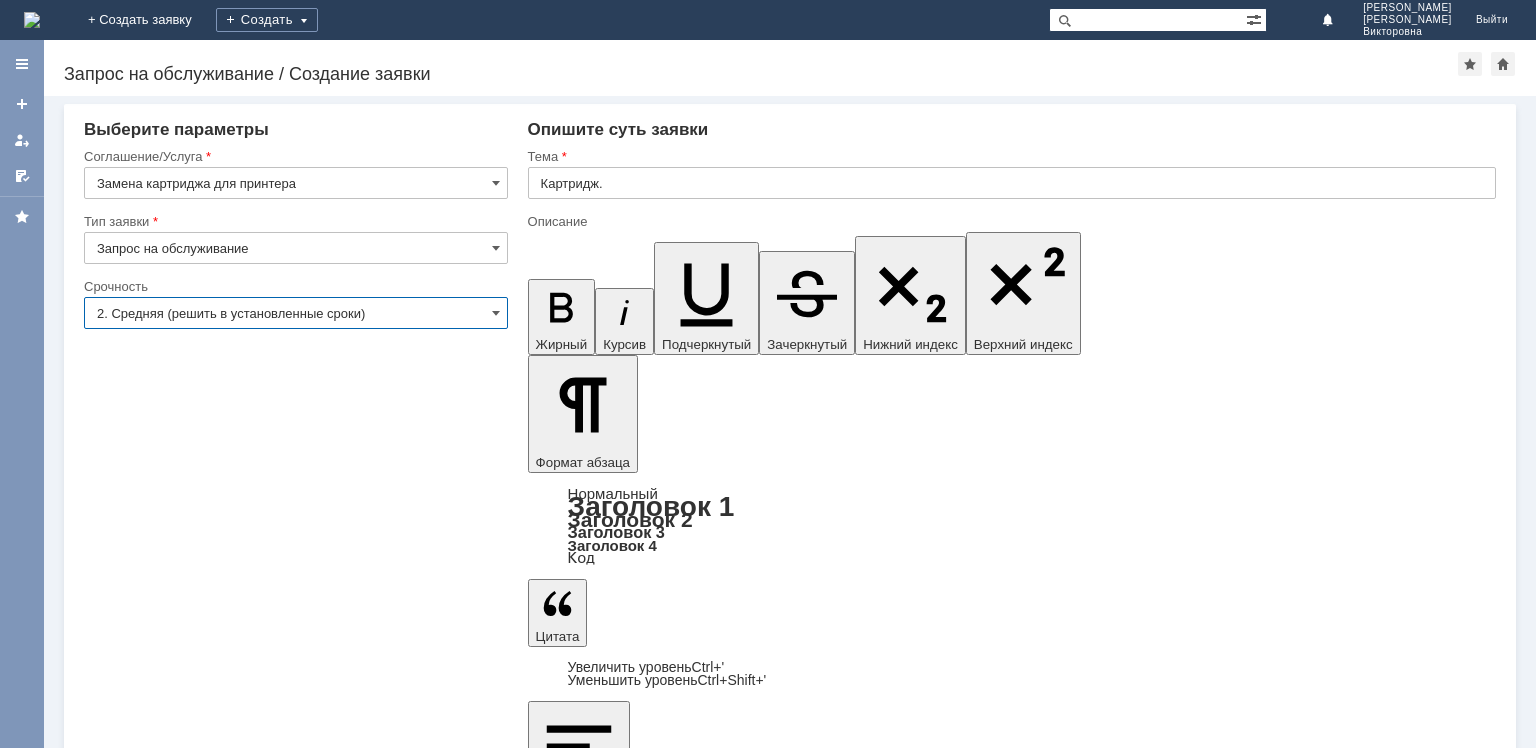 type on "2. Средняя (решить в установленные сроки)" 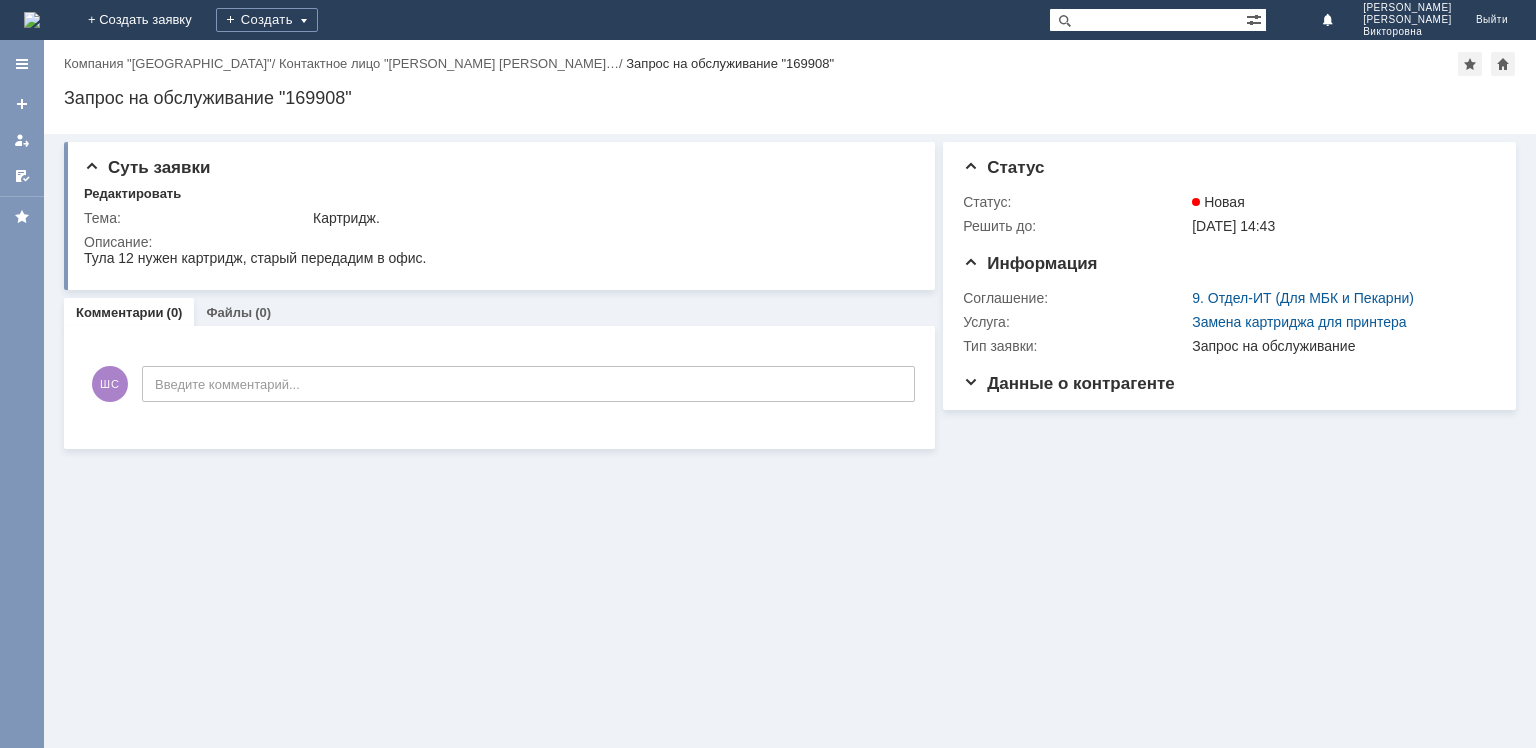scroll, scrollTop: 0, scrollLeft: 0, axis: both 